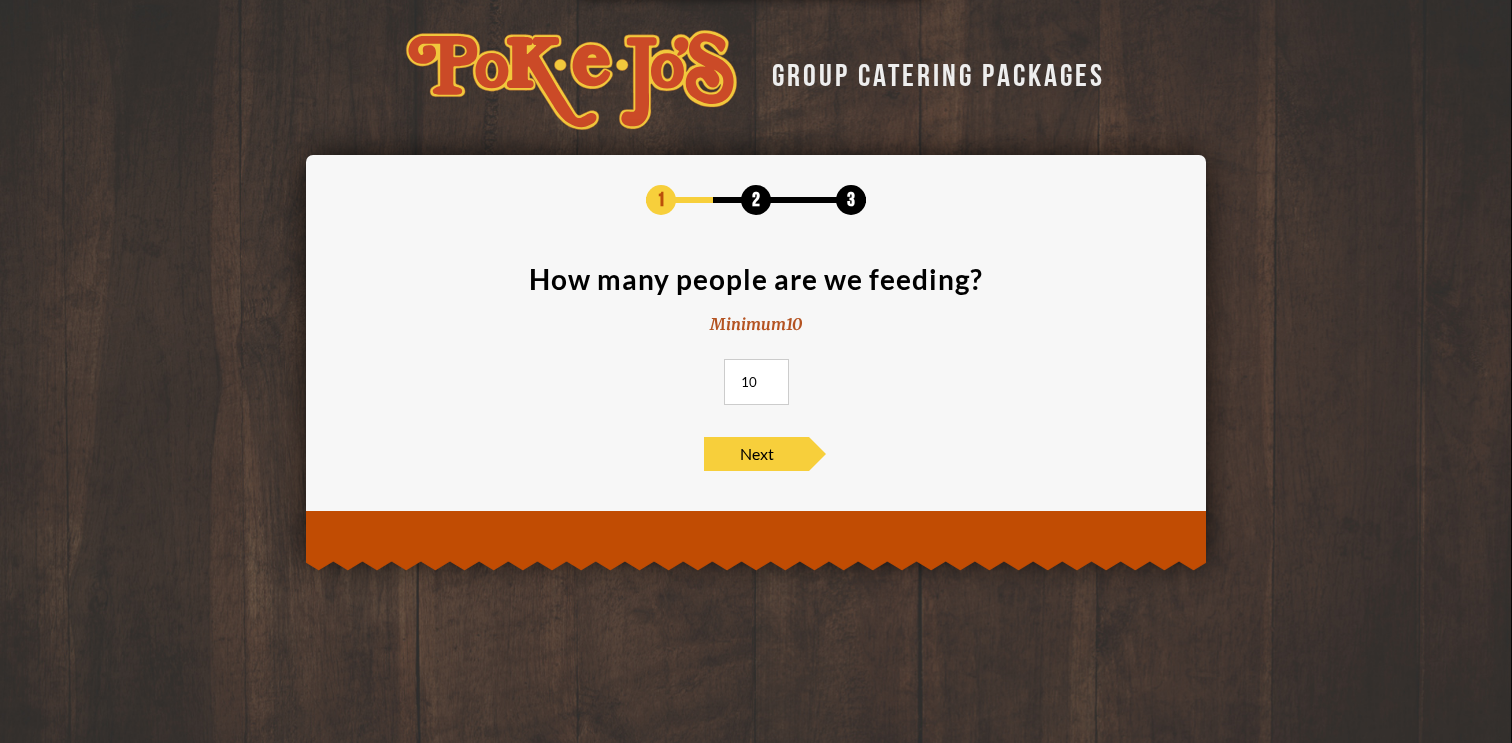 scroll, scrollTop: 0, scrollLeft: 0, axis: both 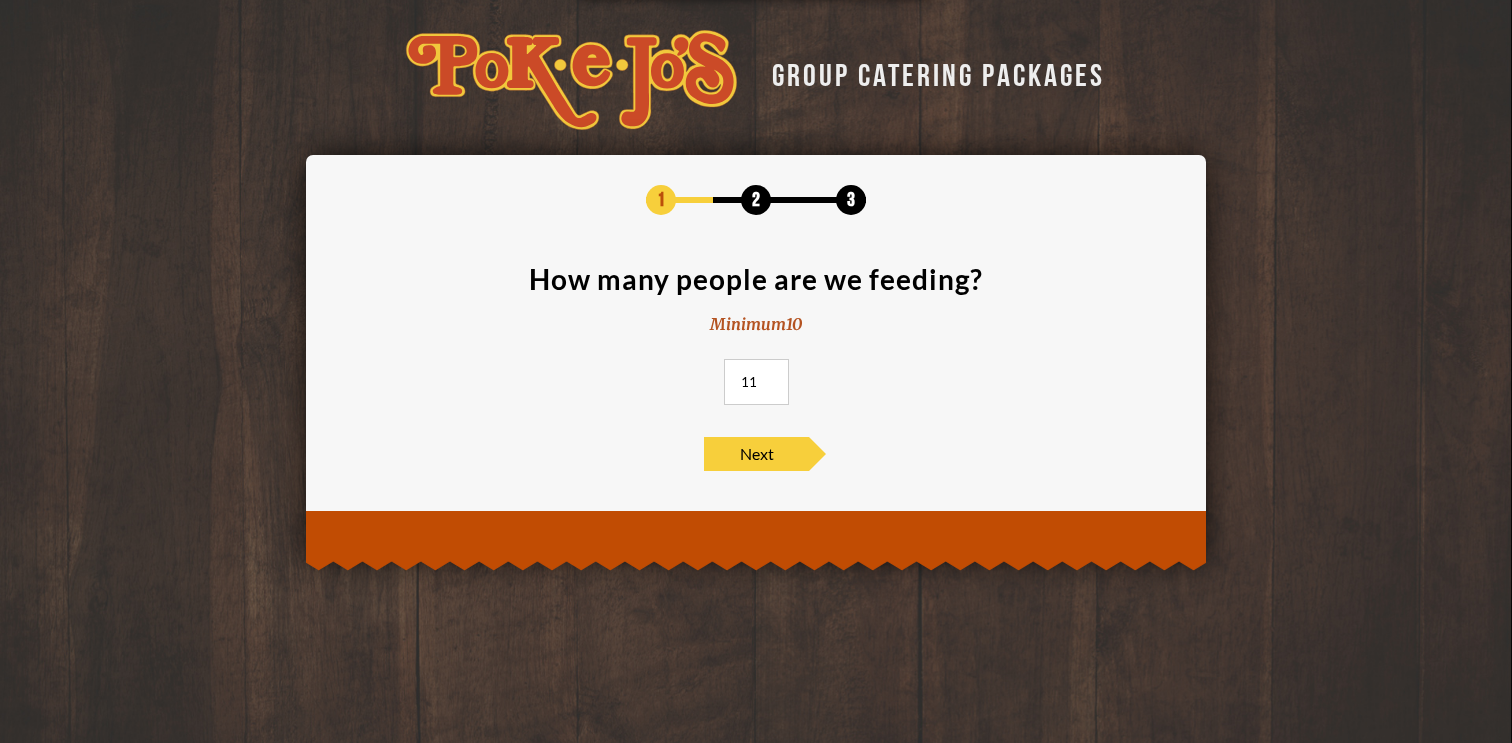 type on "11" 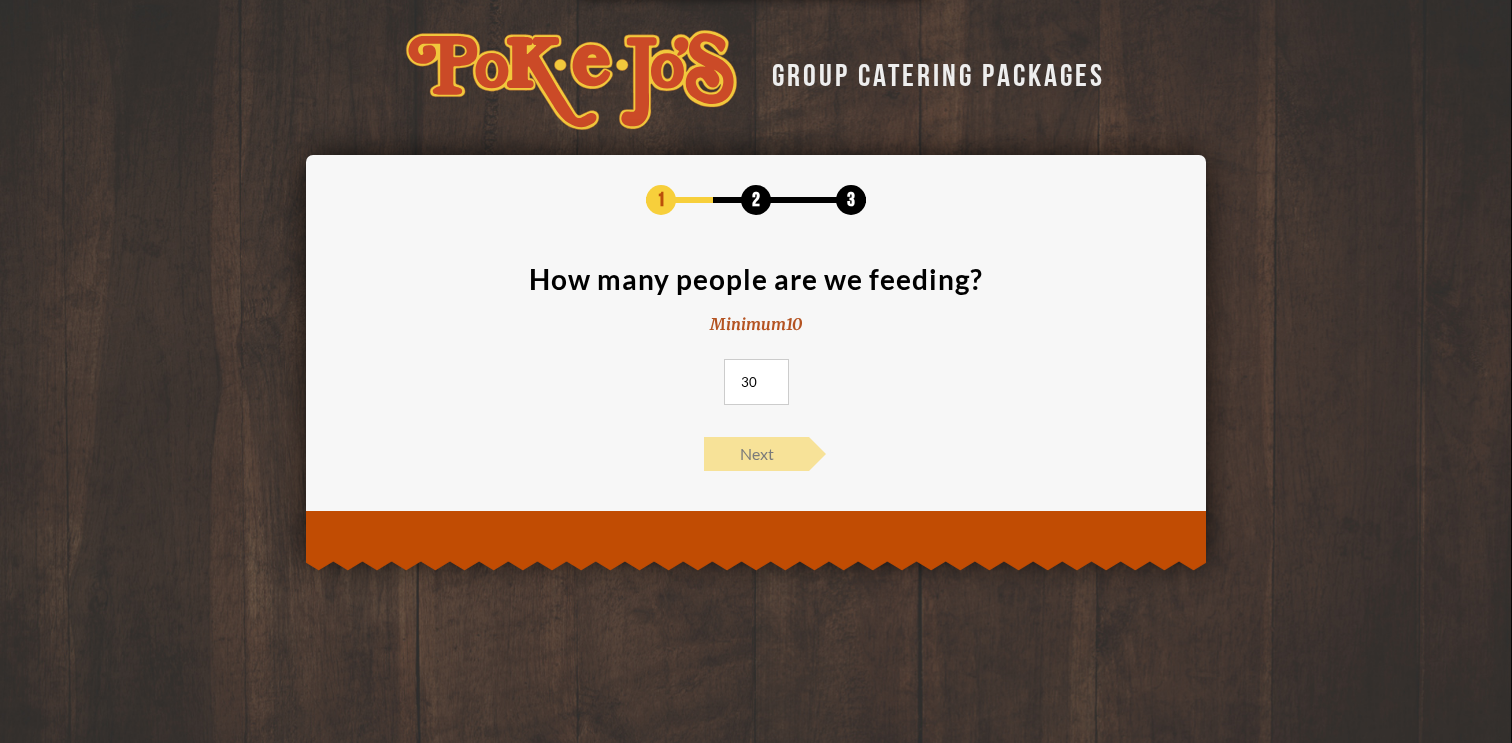 type on "30" 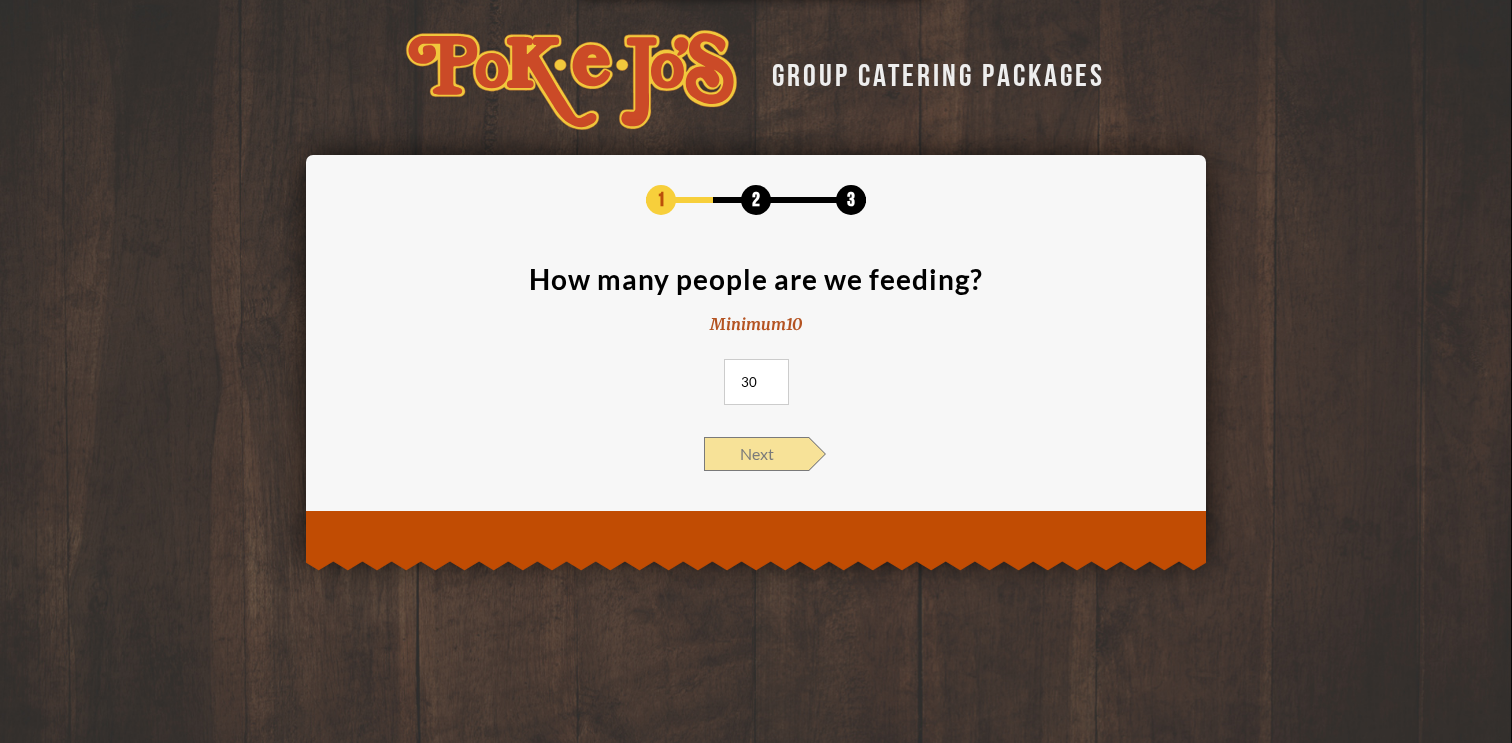 click on "Next" at bounding box center (756, 454) 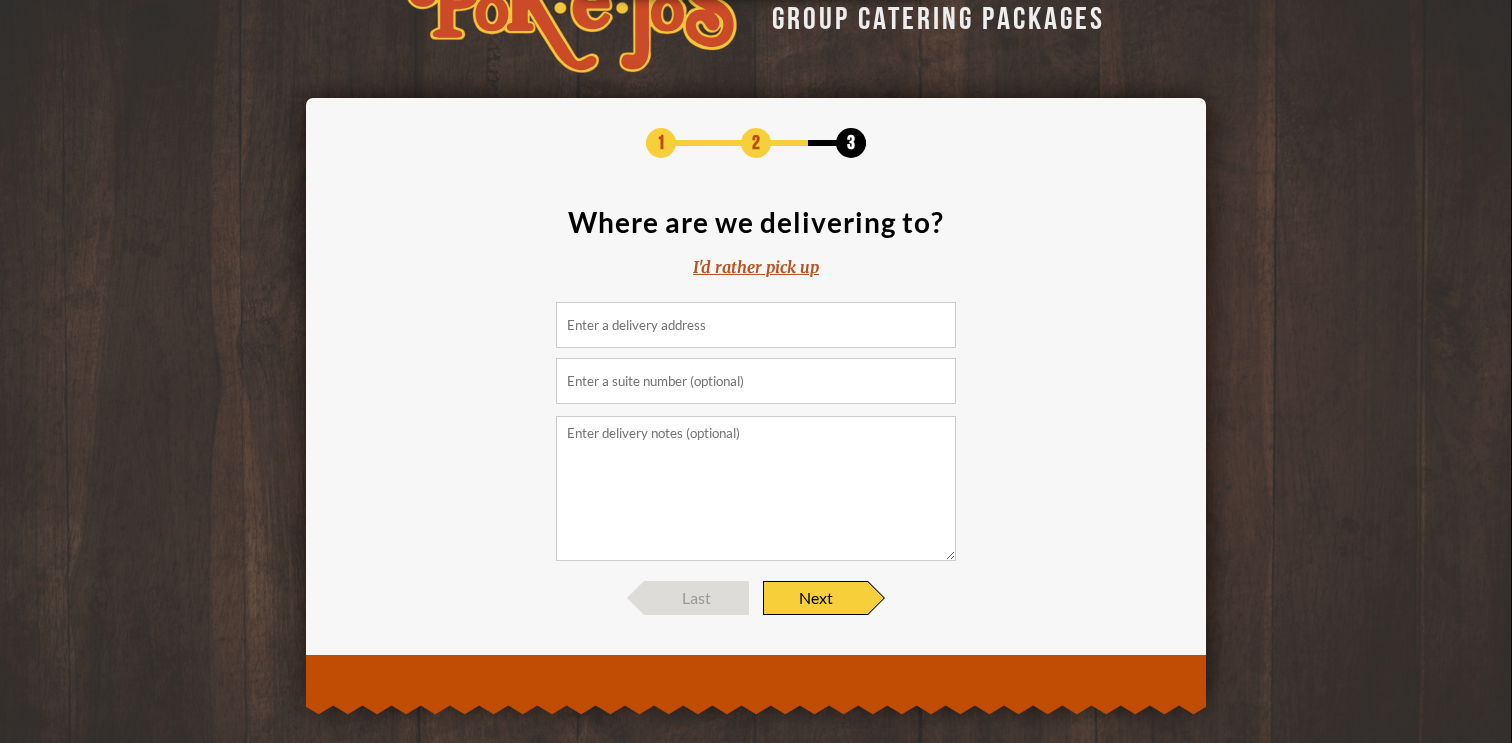 scroll, scrollTop: 79, scrollLeft: 0, axis: vertical 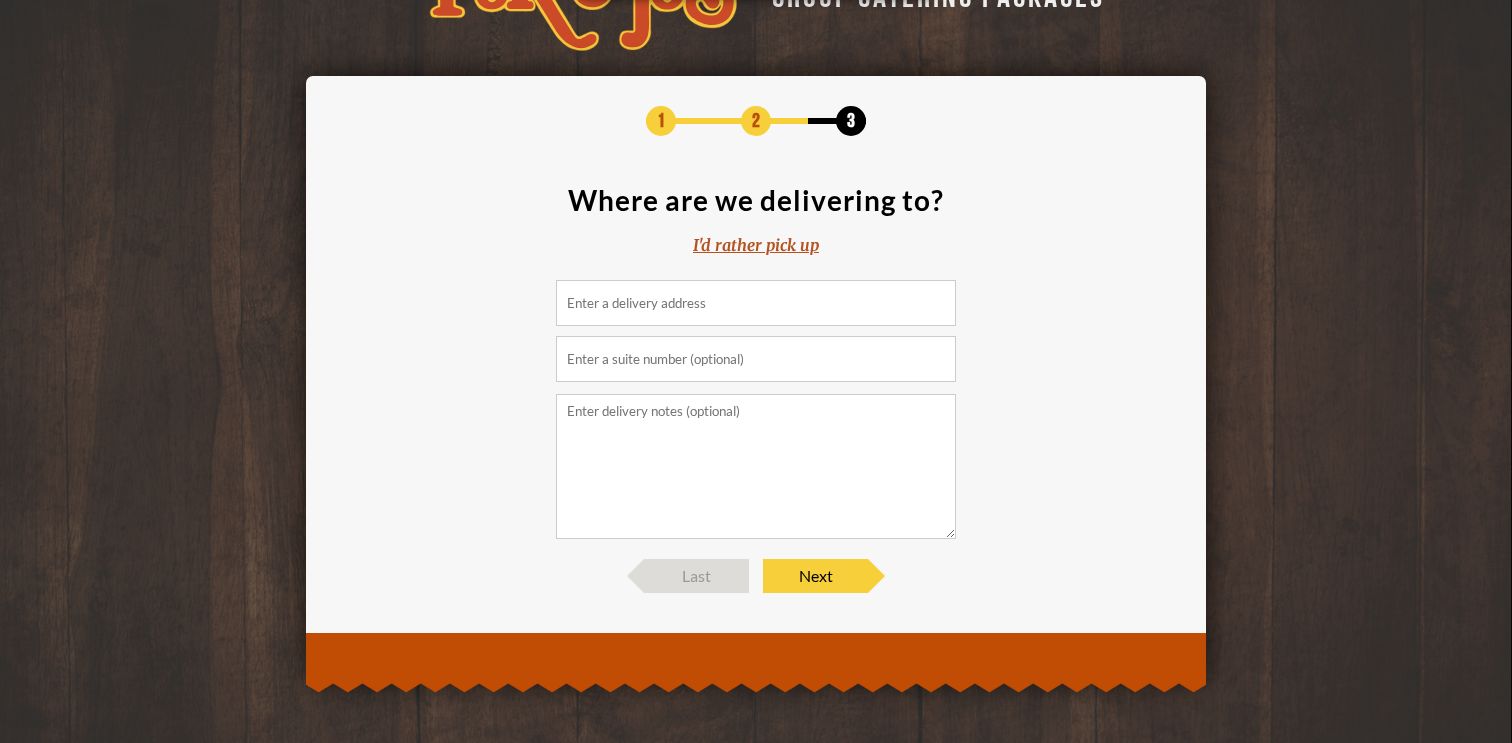 click at bounding box center (756, 303) 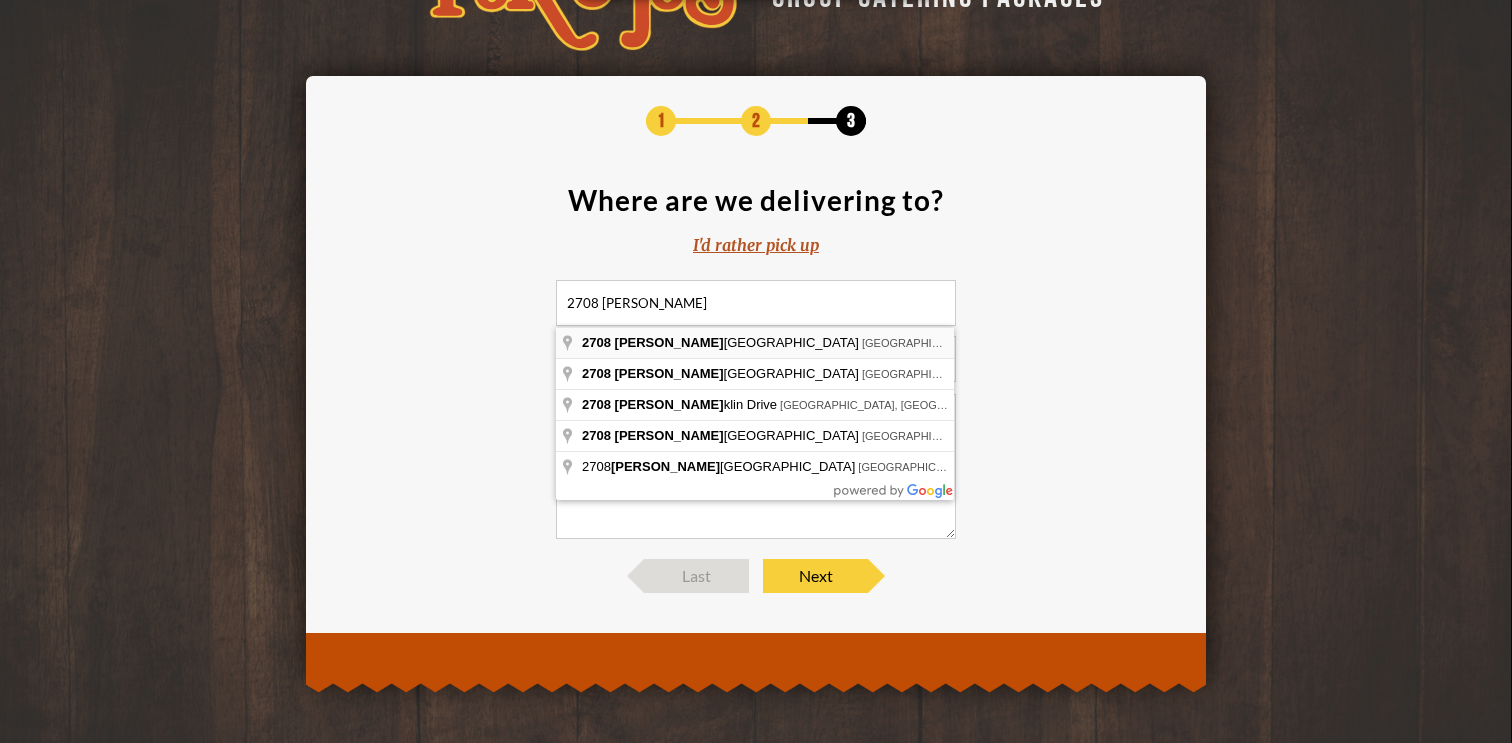 type on "2708 Francisco Street, Austin, TX, USA" 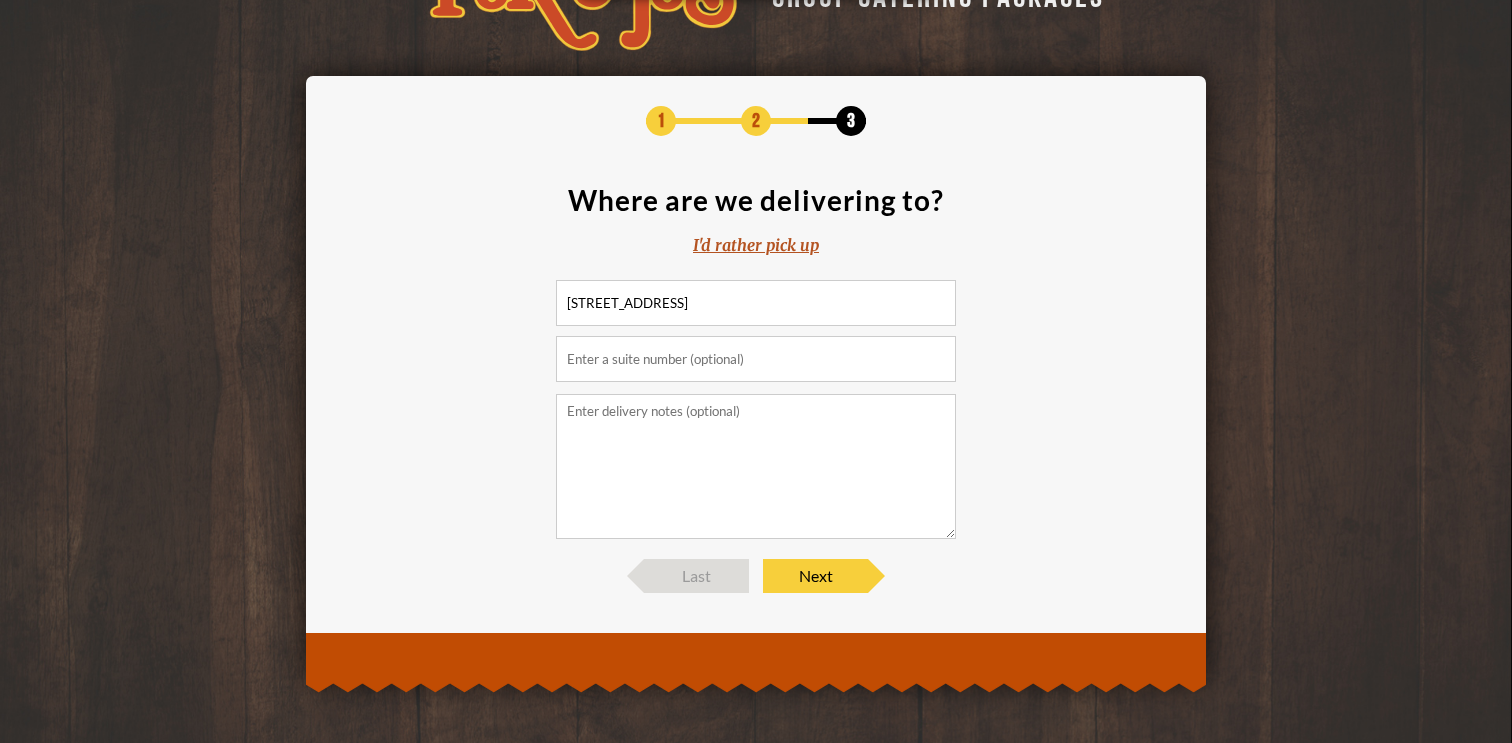click at bounding box center (756, 466) 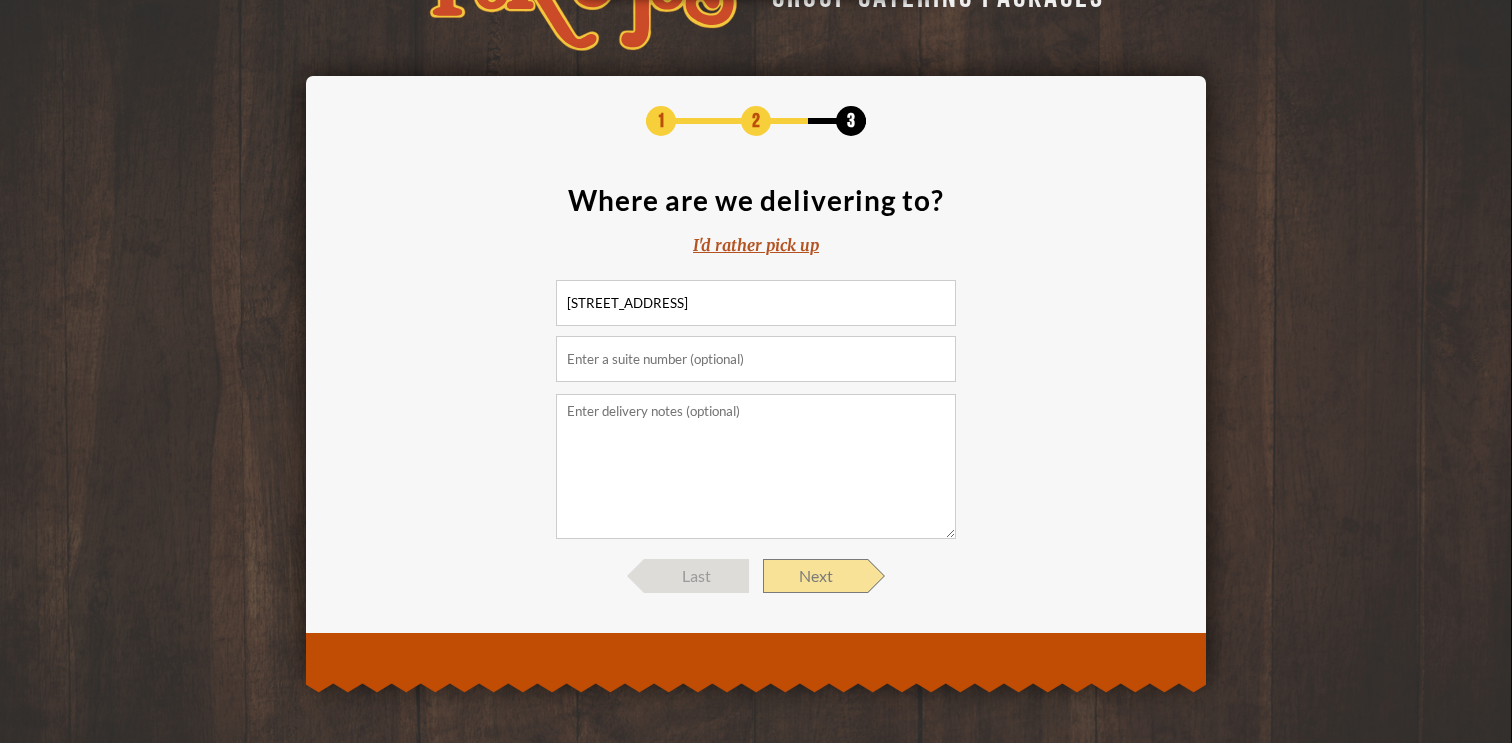 click on "Next" at bounding box center (815, 576) 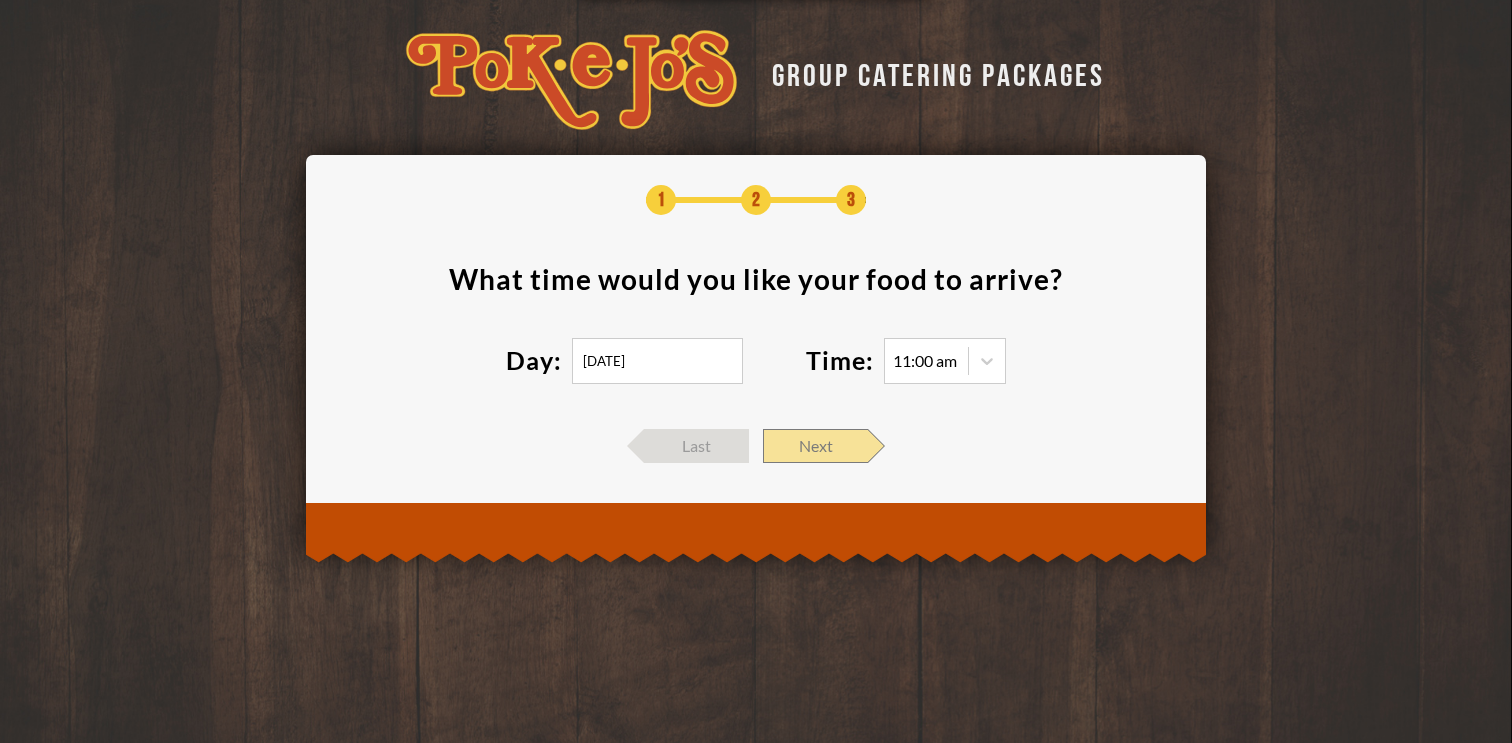 scroll, scrollTop: 0, scrollLeft: 0, axis: both 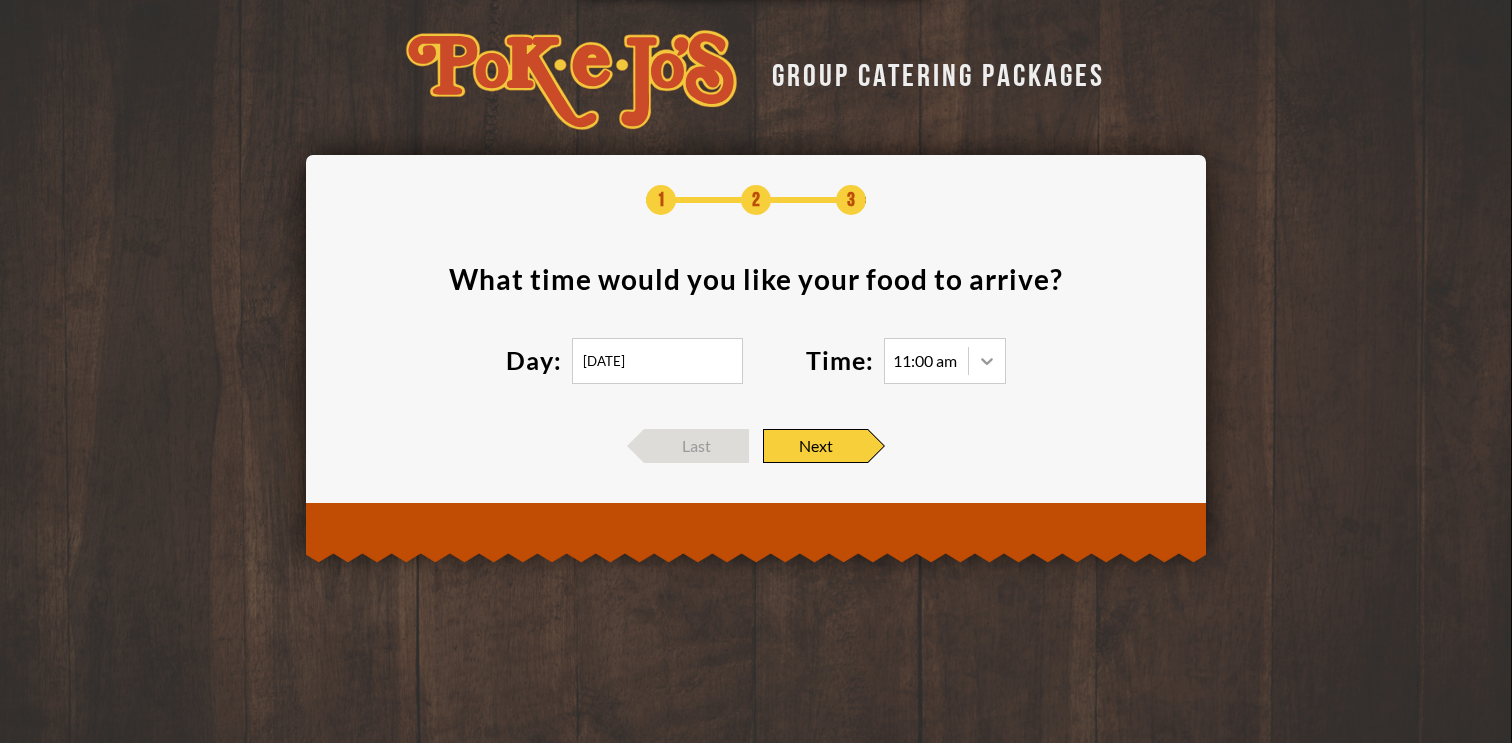 click 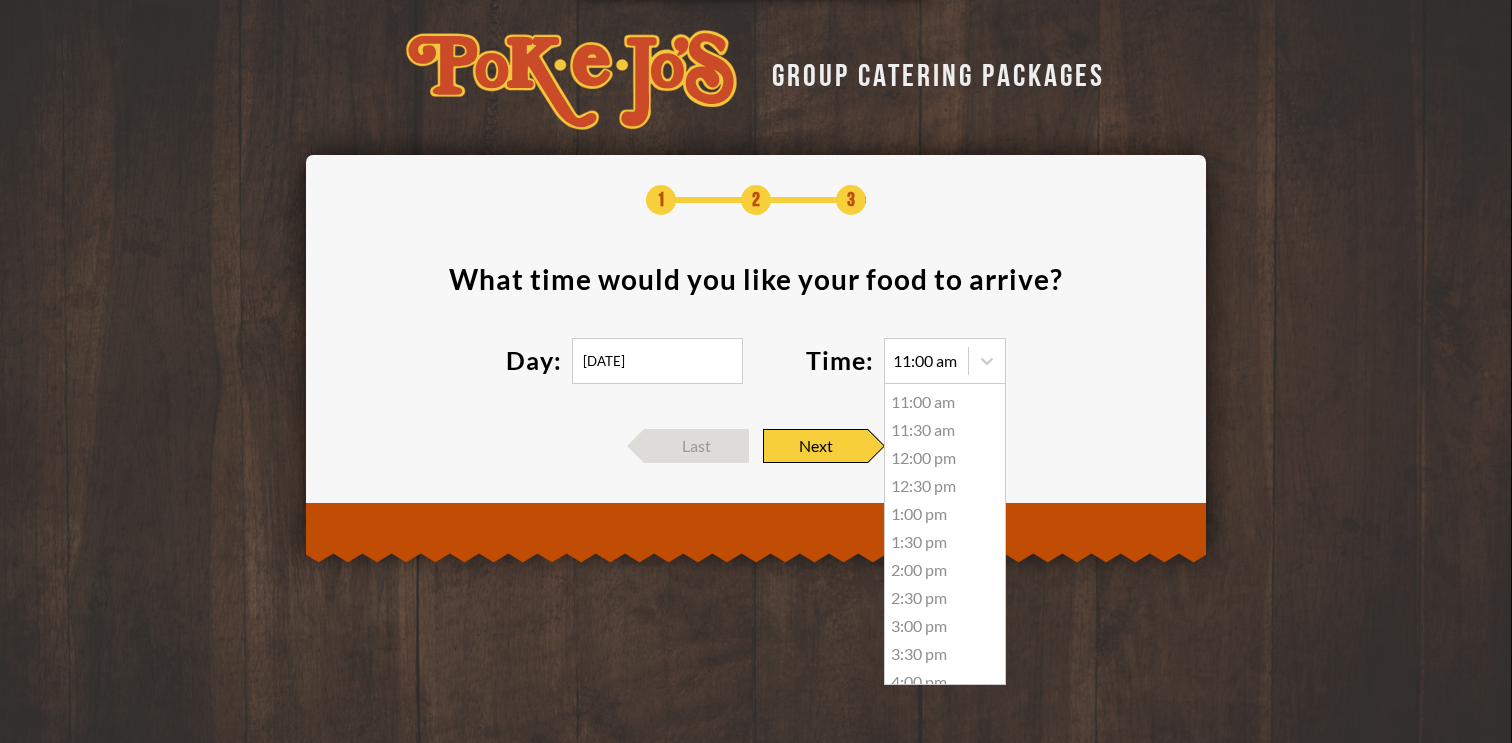 scroll, scrollTop: 184, scrollLeft: 0, axis: vertical 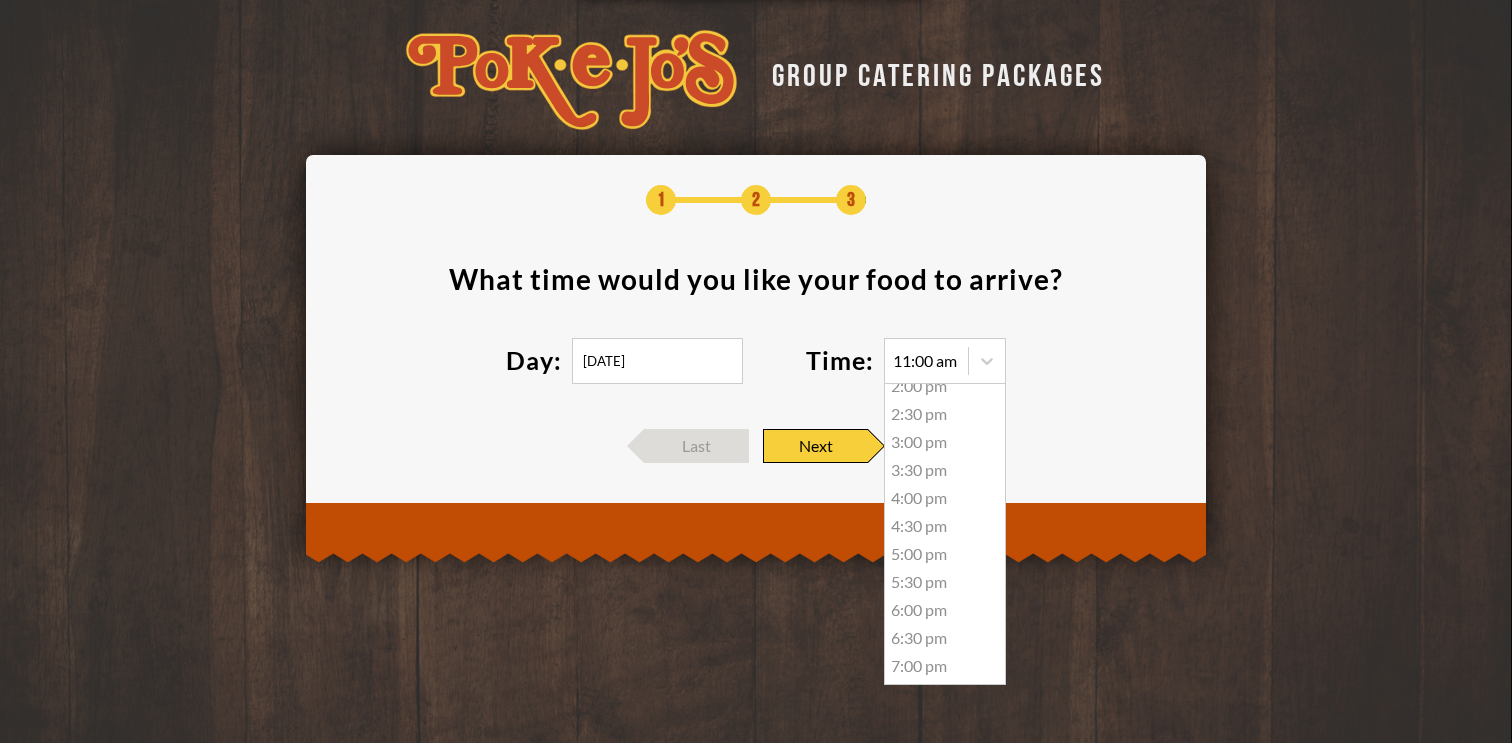 click on "4:00 pm" at bounding box center [945, 498] 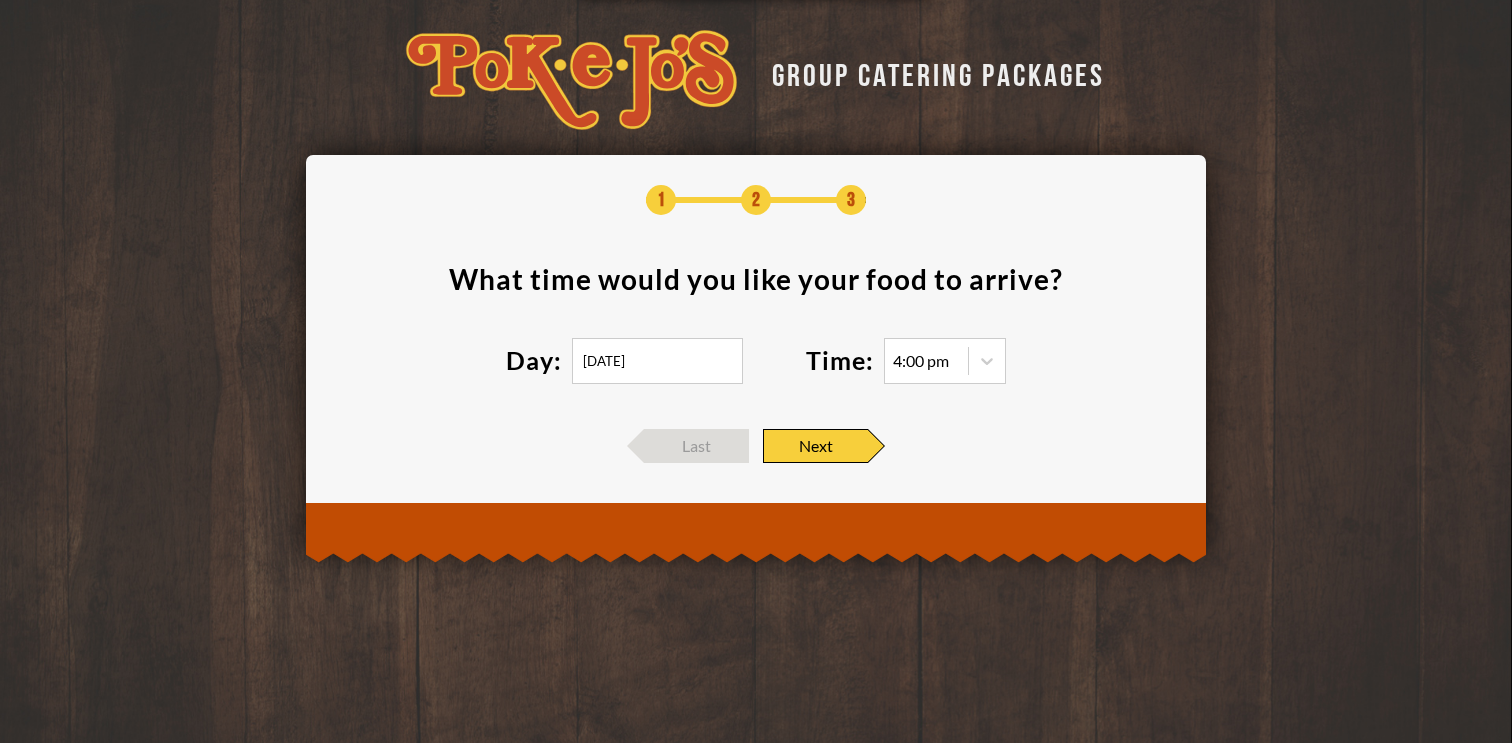 click on "4:00 pm" at bounding box center [921, 361] 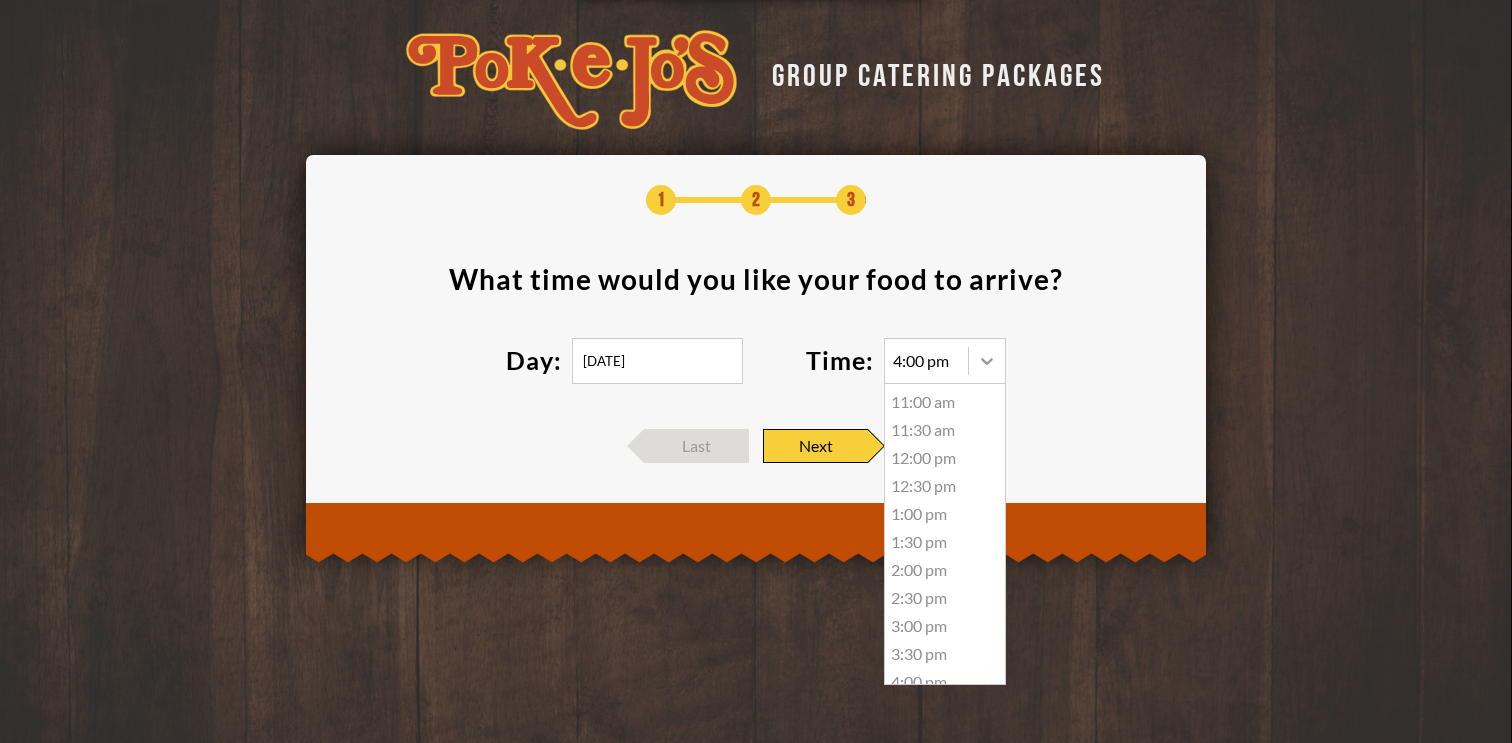 click 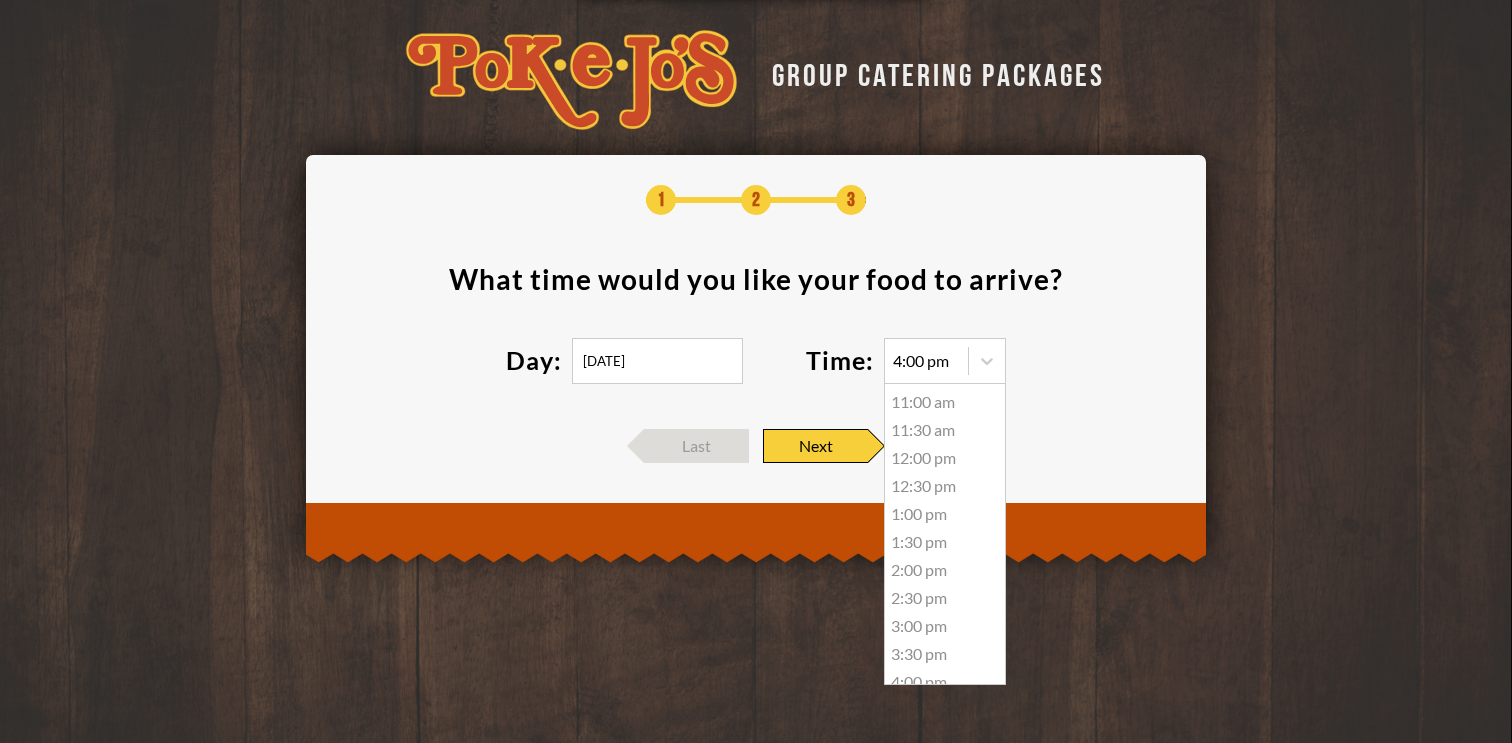 scroll, scrollTop: 184, scrollLeft: 0, axis: vertical 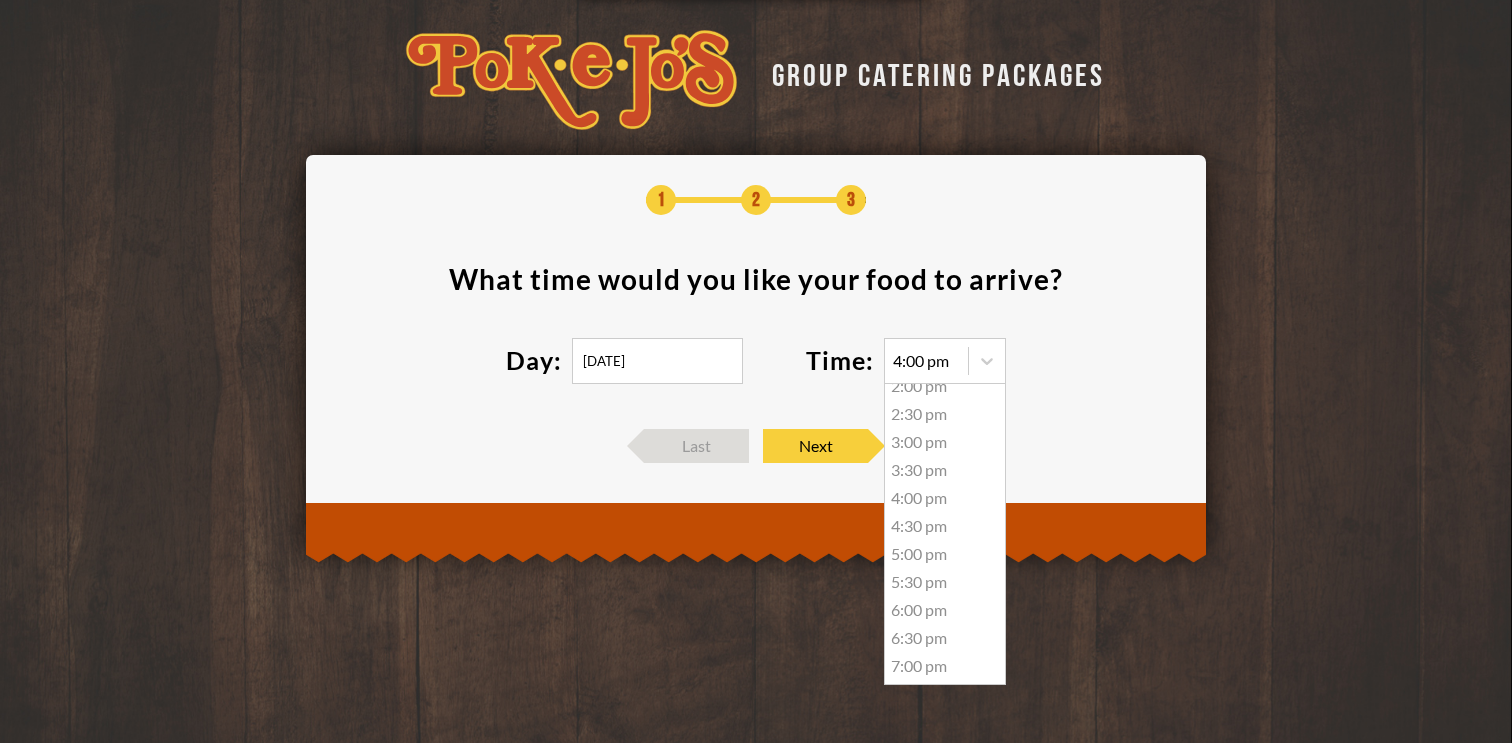 click on "What time would you like   your food to arrive ? Day: 07/27/2025 Time: 4:00 pm 11:00 am 11:30 am 12:00 pm 12:30 pm 1:00 pm 1:30 pm 2:00 pm 2:30 pm 3:00 pm 3:30 pm 4:00 pm 4:30 pm 5:00 pm 5:30 pm 6:00 pm 6:30 pm 7:00 pm" at bounding box center (756, 337) 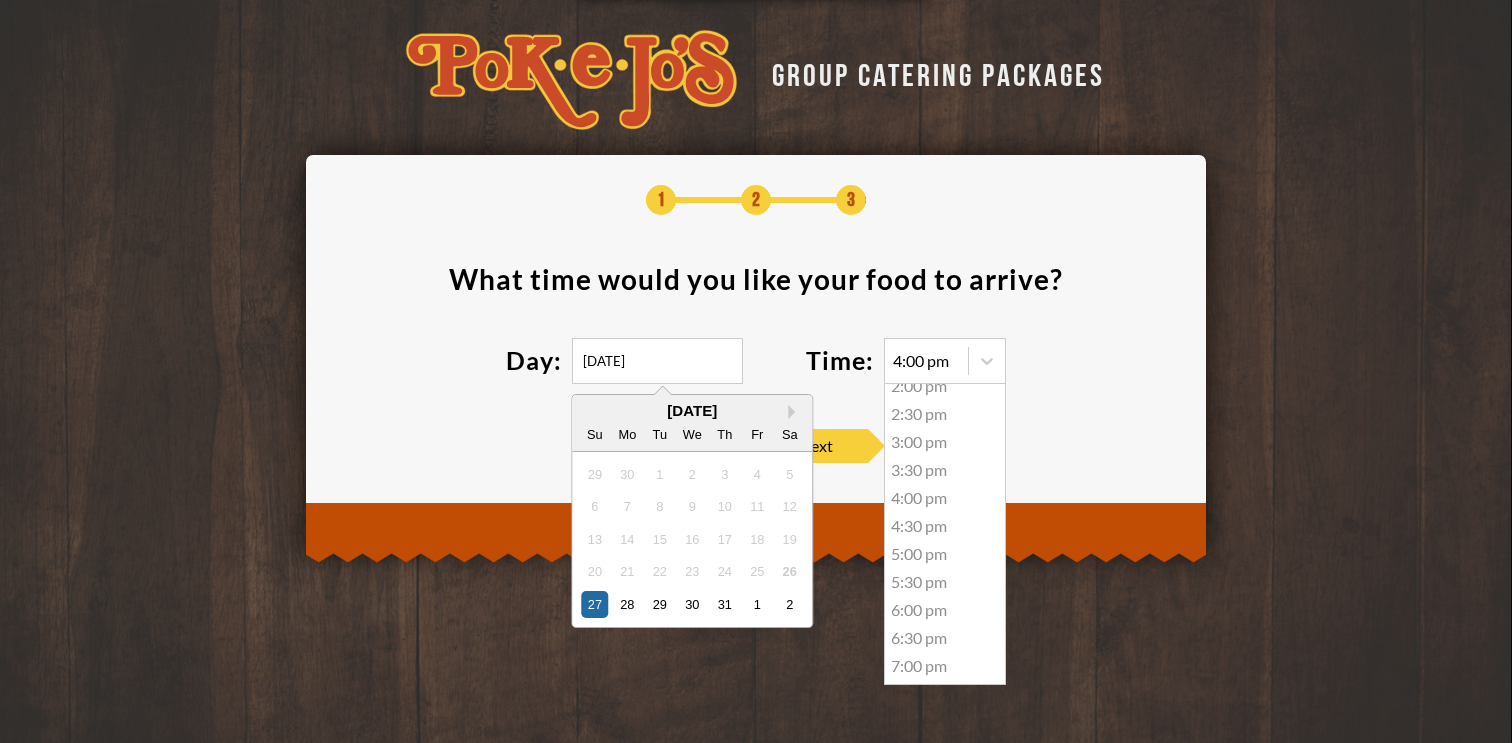 click on "26" at bounding box center [789, 571] 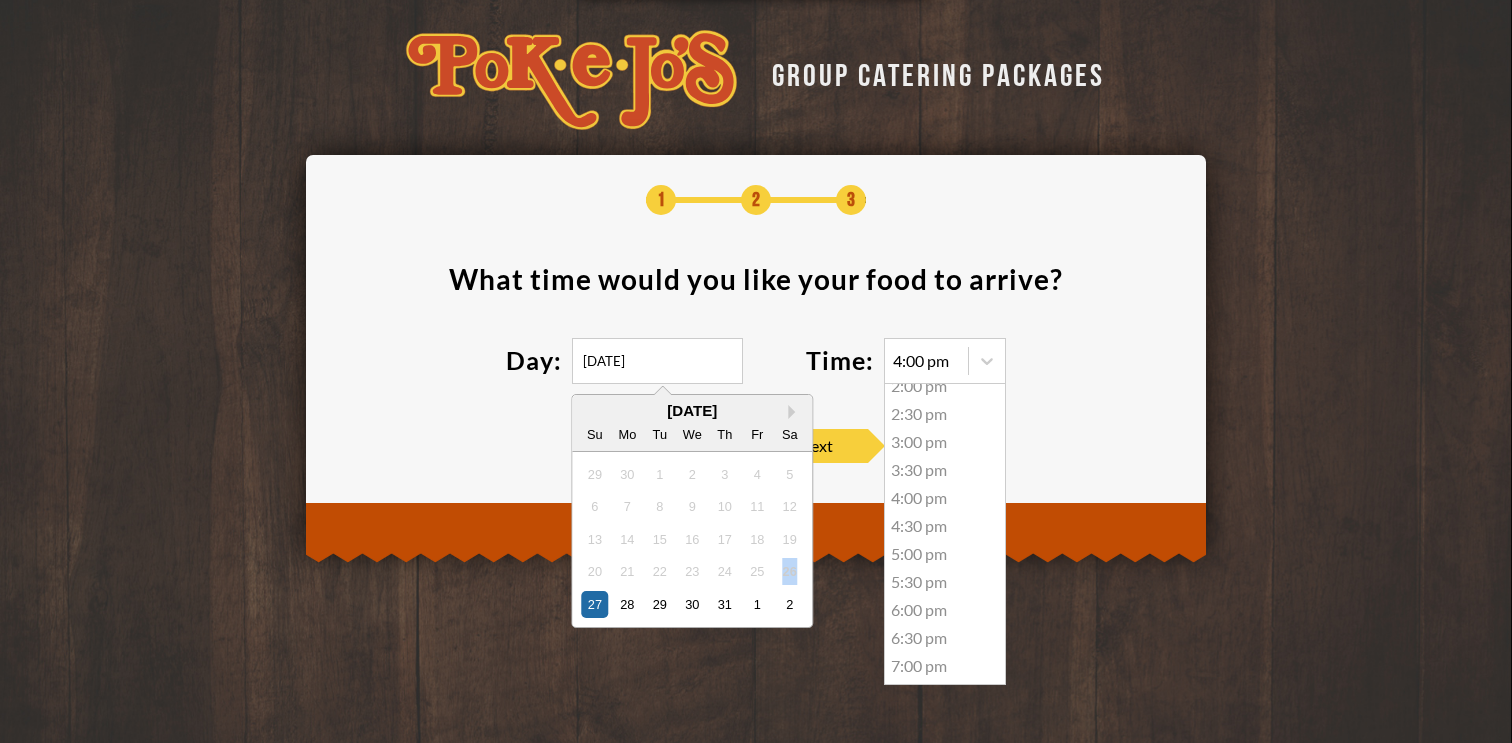 click on "26" at bounding box center (789, 571) 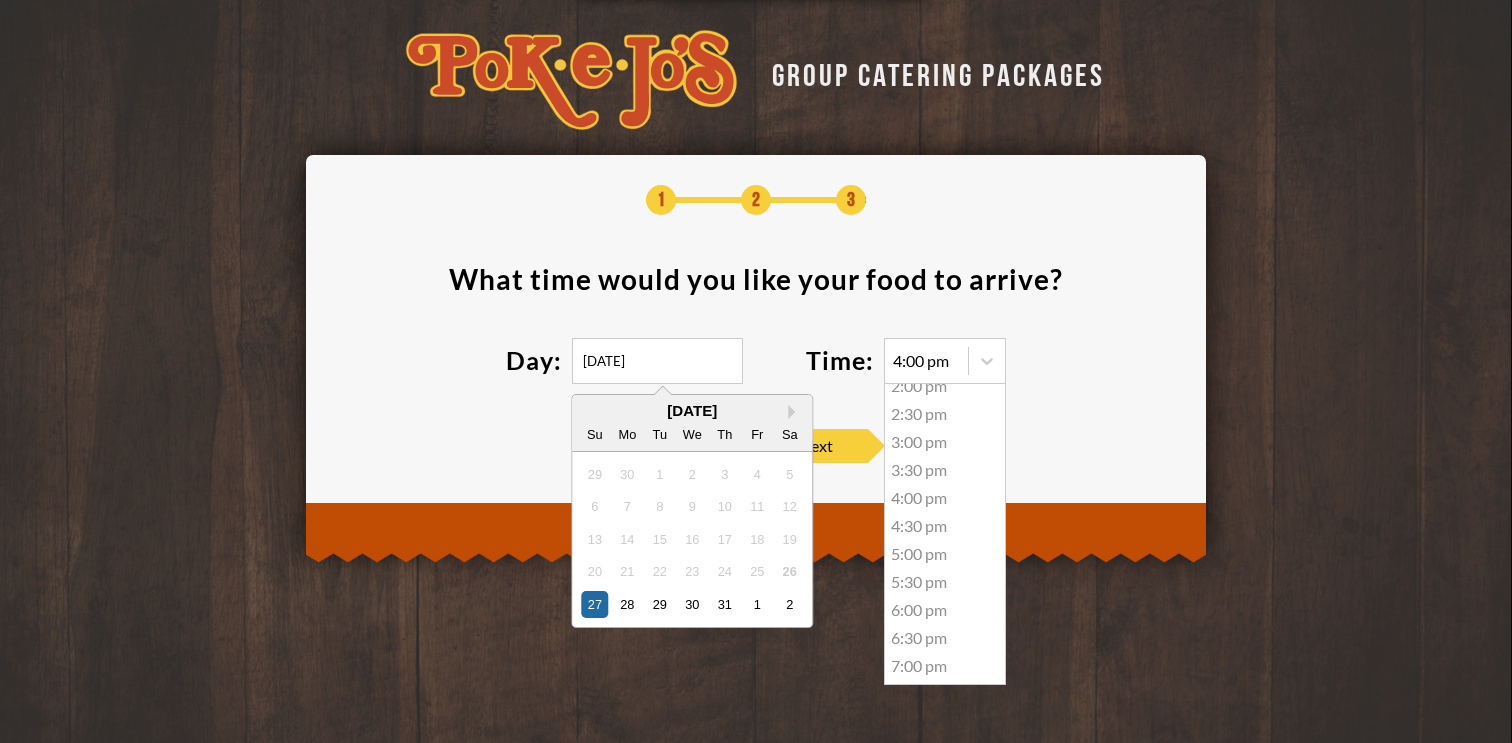 click on "What time would you like   your food to arrive ? Day: 07/27/2025 Next Month July 2025 Su Mo Tu We Th Fr Sa 29 30 1 2 3 4 5 6 7 8 9 10 11 12 13 14 15 16 17 18 19 20 21 22 23 24 25 26 27 28 29 30 31 1 2 Time: 4:00 pm 11:00 am 11:30 am 12:00 pm 12:30 pm 1:00 pm 1:30 pm 2:00 pm 2:30 pm 3:00 pm 3:30 pm 4:00 pm 4:30 pm 5:00 pm 5:30 pm 6:00 pm 6:30 pm 7:00 pm" at bounding box center [756, 337] 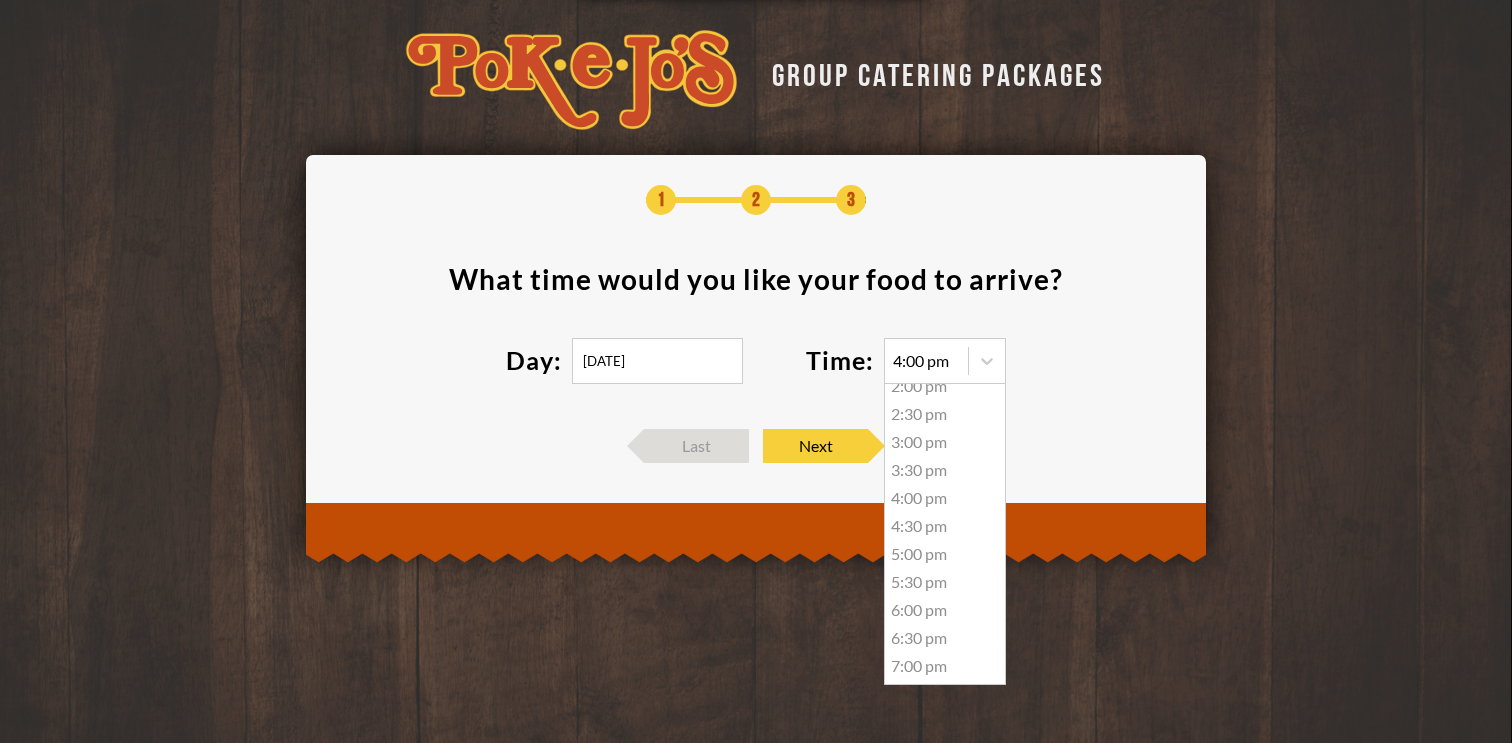 click on "7:00 pm" at bounding box center [945, 666] 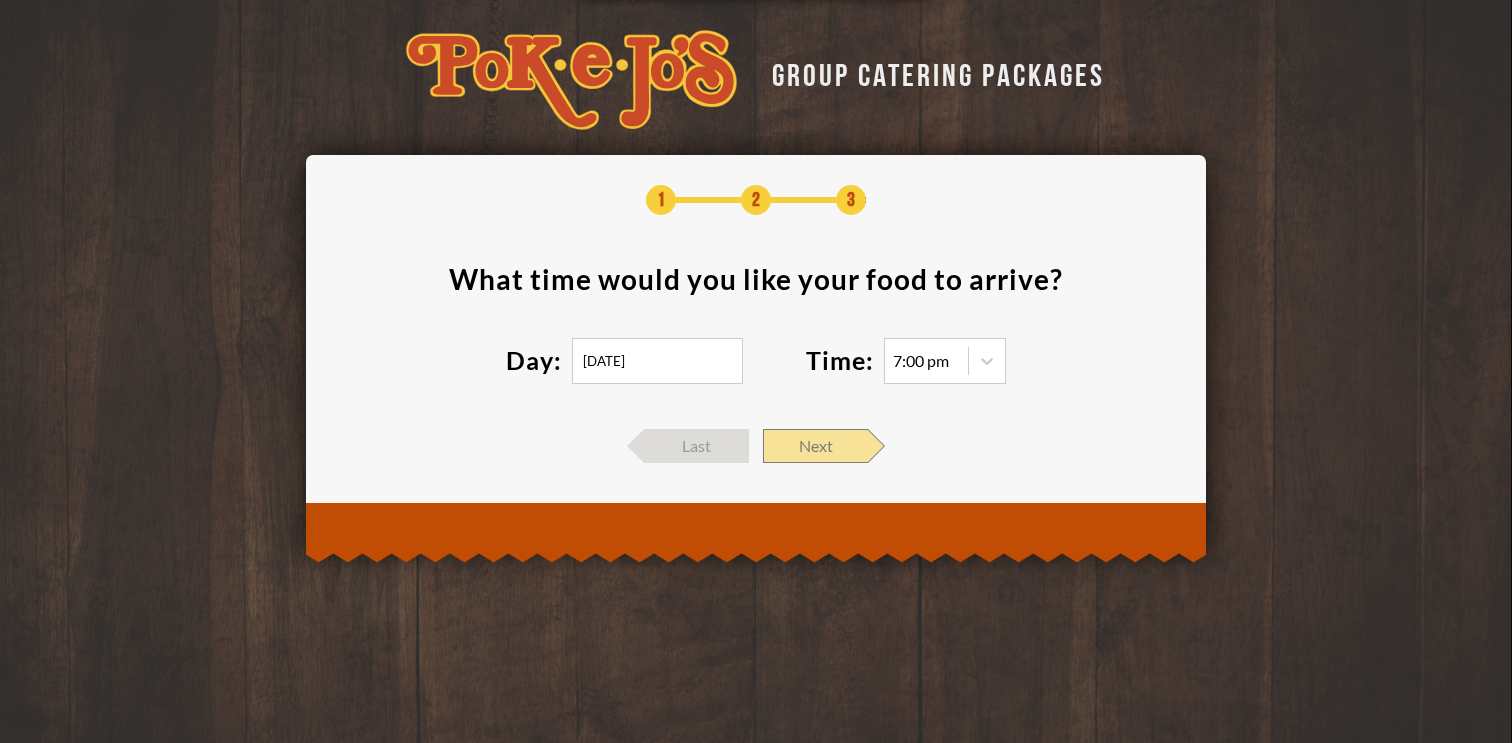 click on "Next" at bounding box center (815, 446) 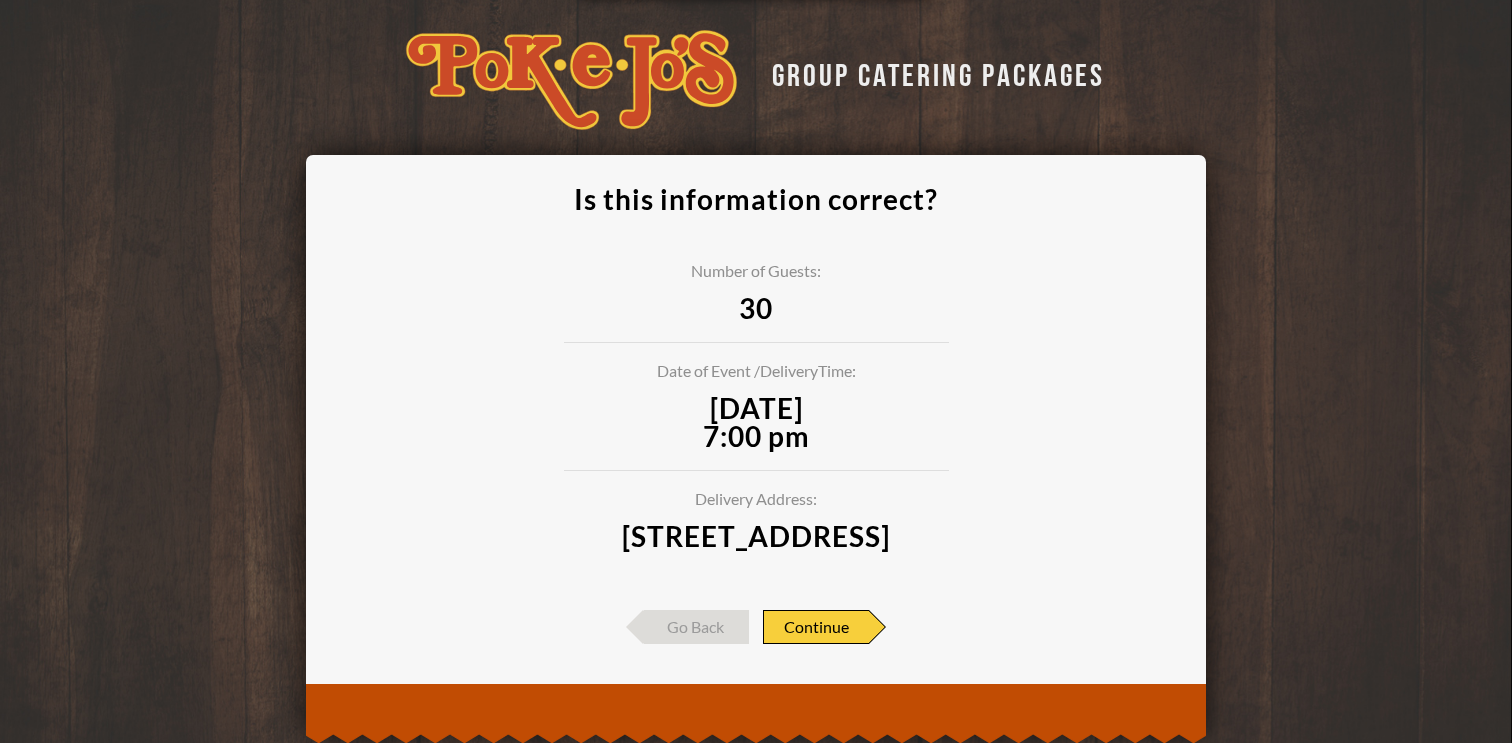 scroll, scrollTop: 79, scrollLeft: 0, axis: vertical 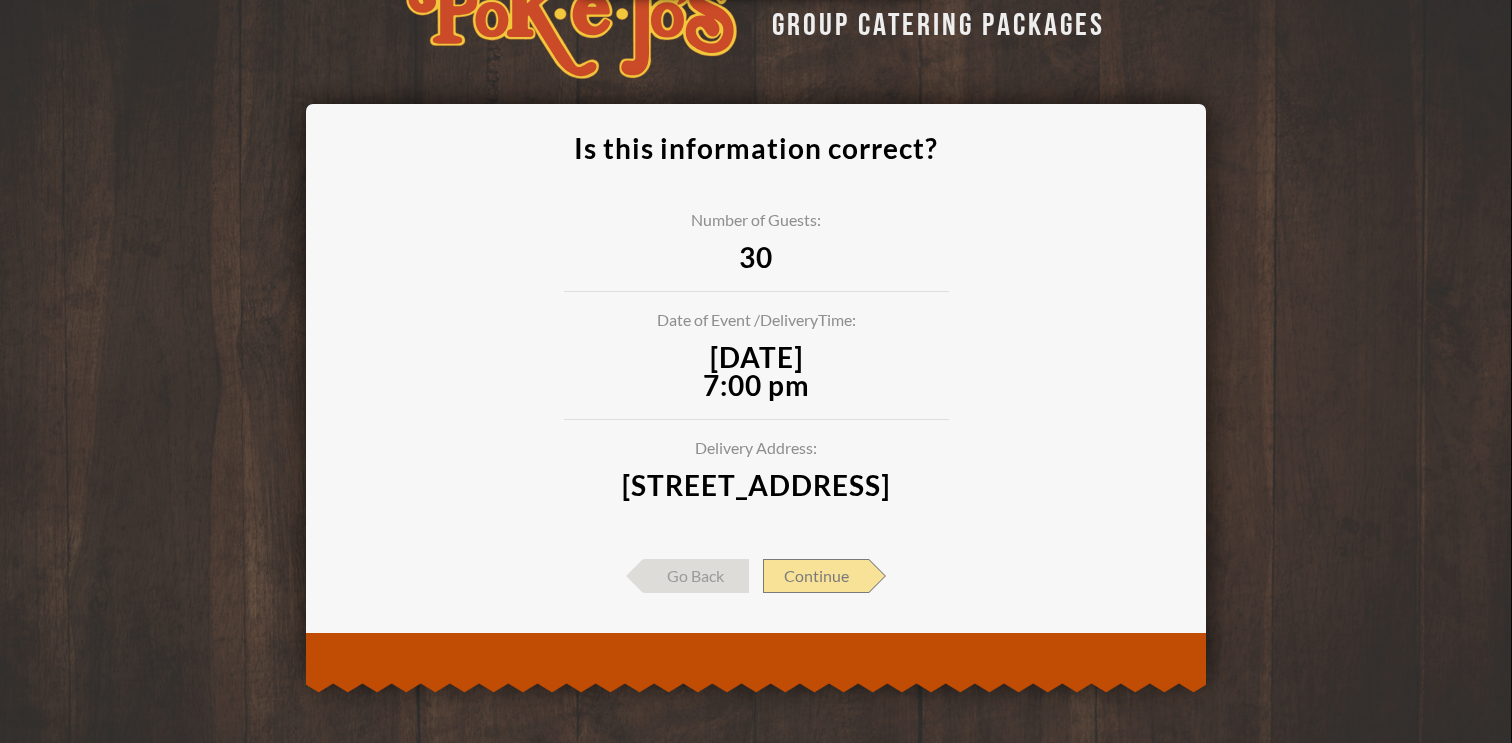click on "Continue" at bounding box center (816, 576) 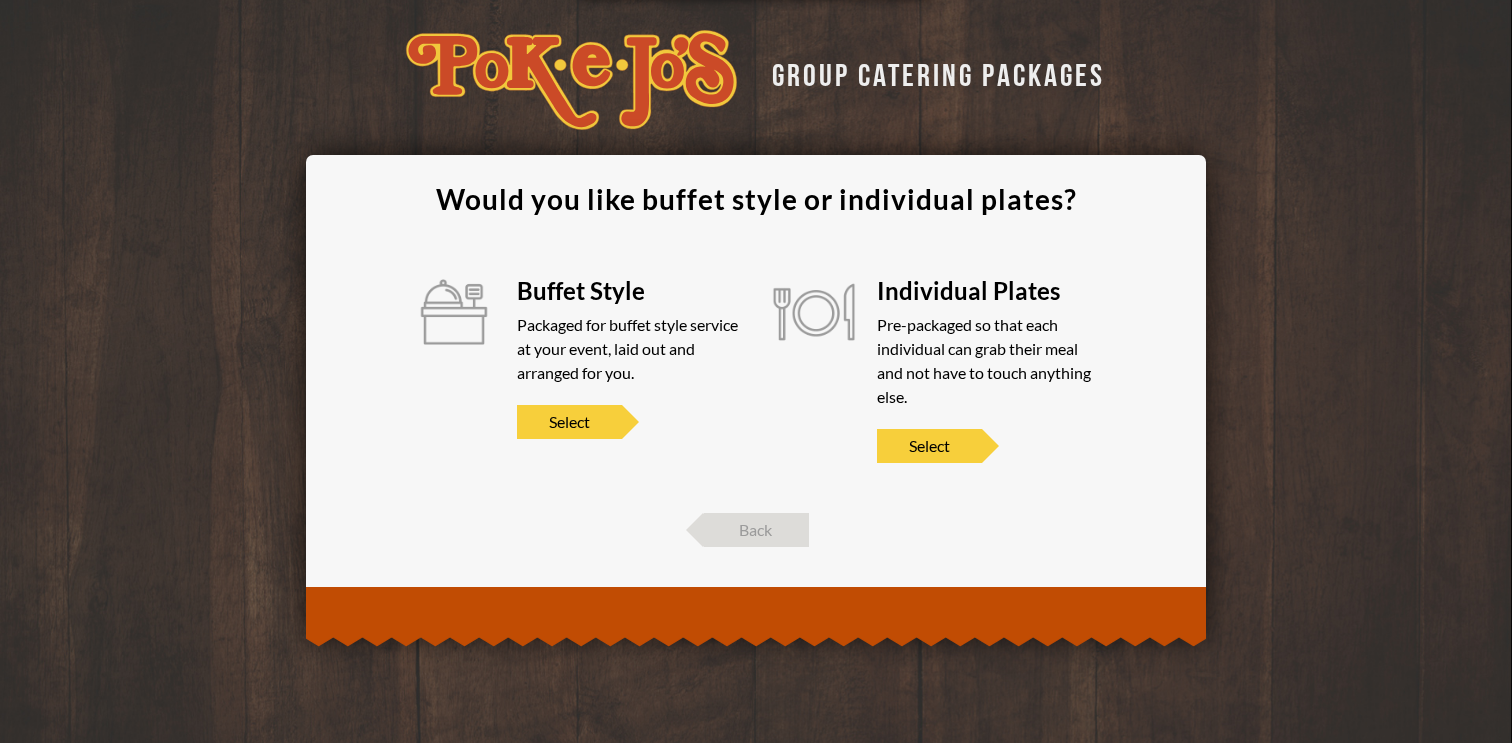 scroll, scrollTop: 0, scrollLeft: 0, axis: both 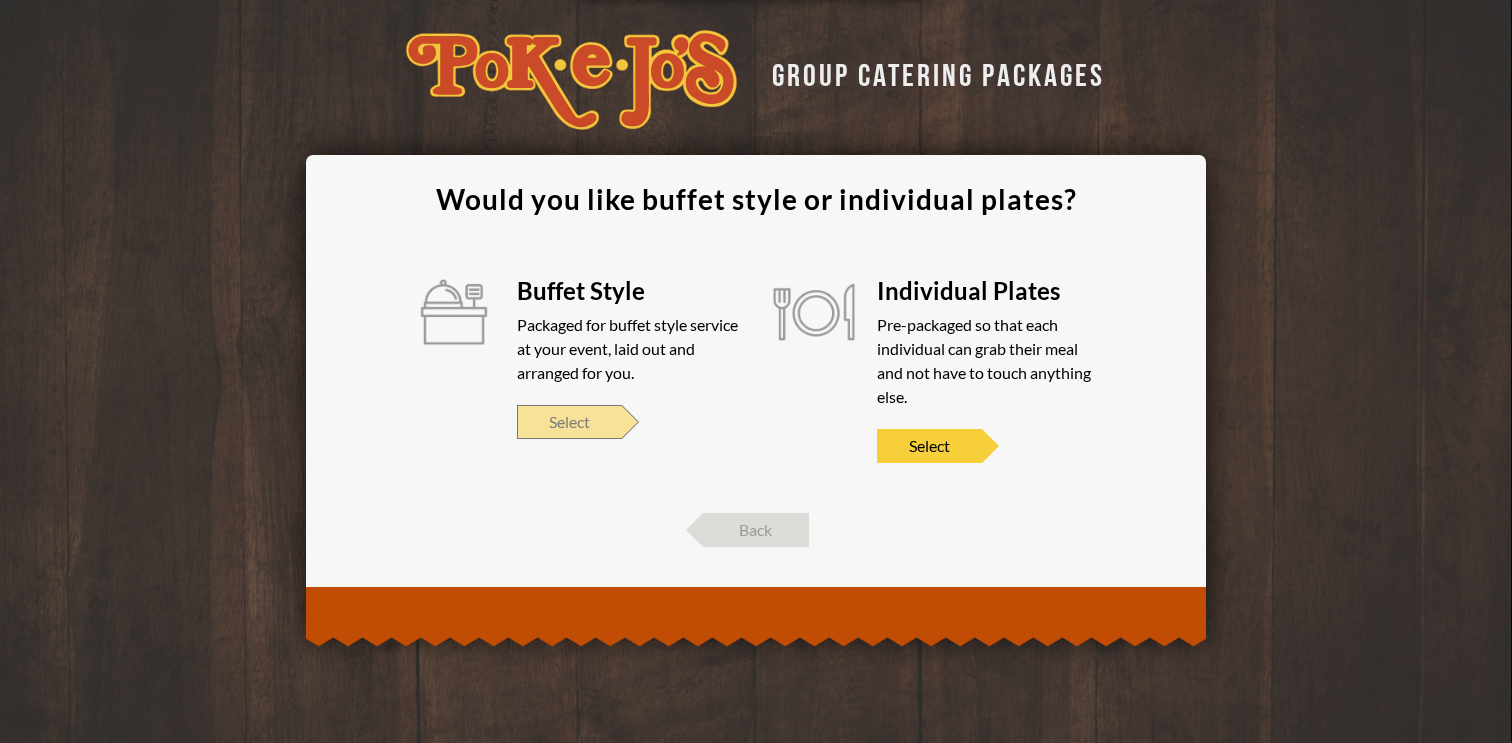 click on "Select" at bounding box center (569, 422) 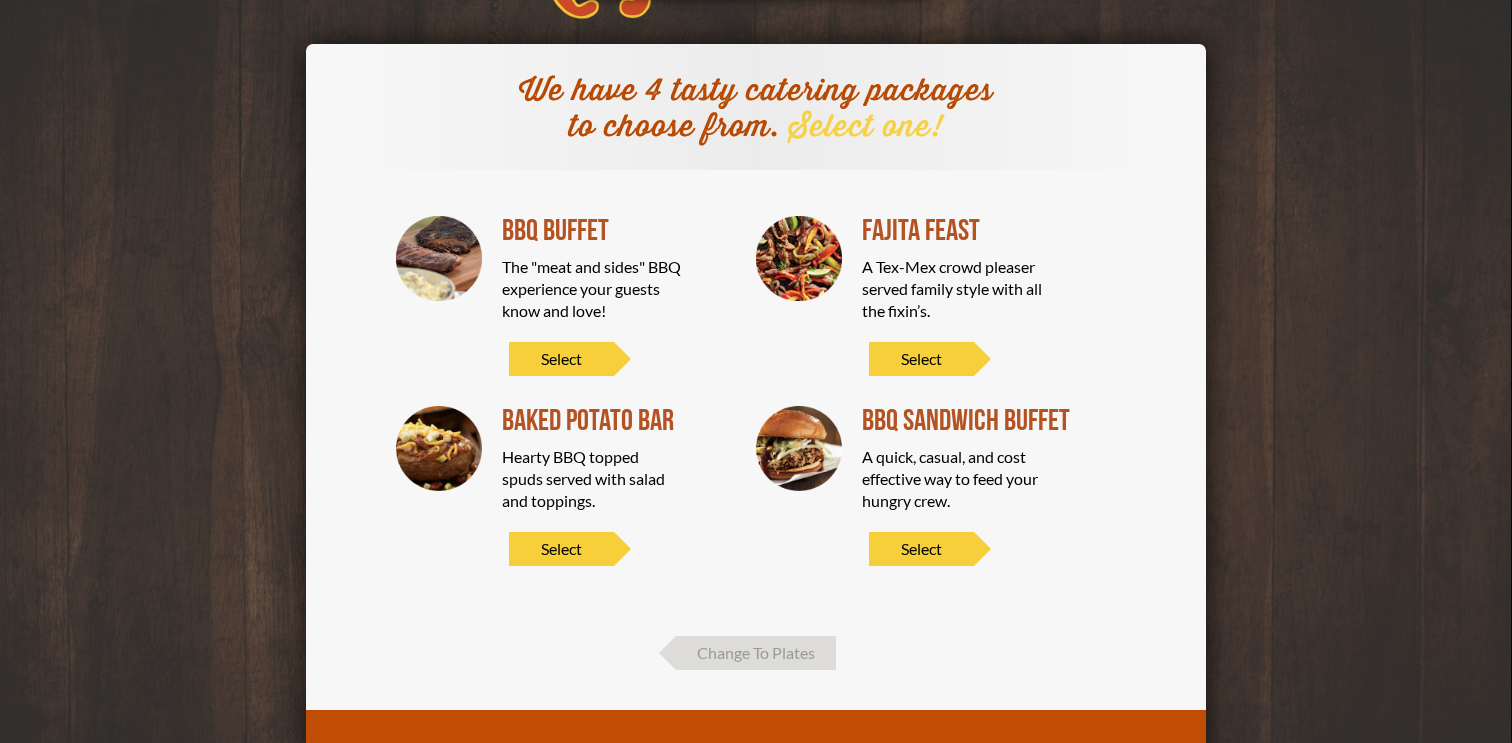 scroll, scrollTop: 145, scrollLeft: 0, axis: vertical 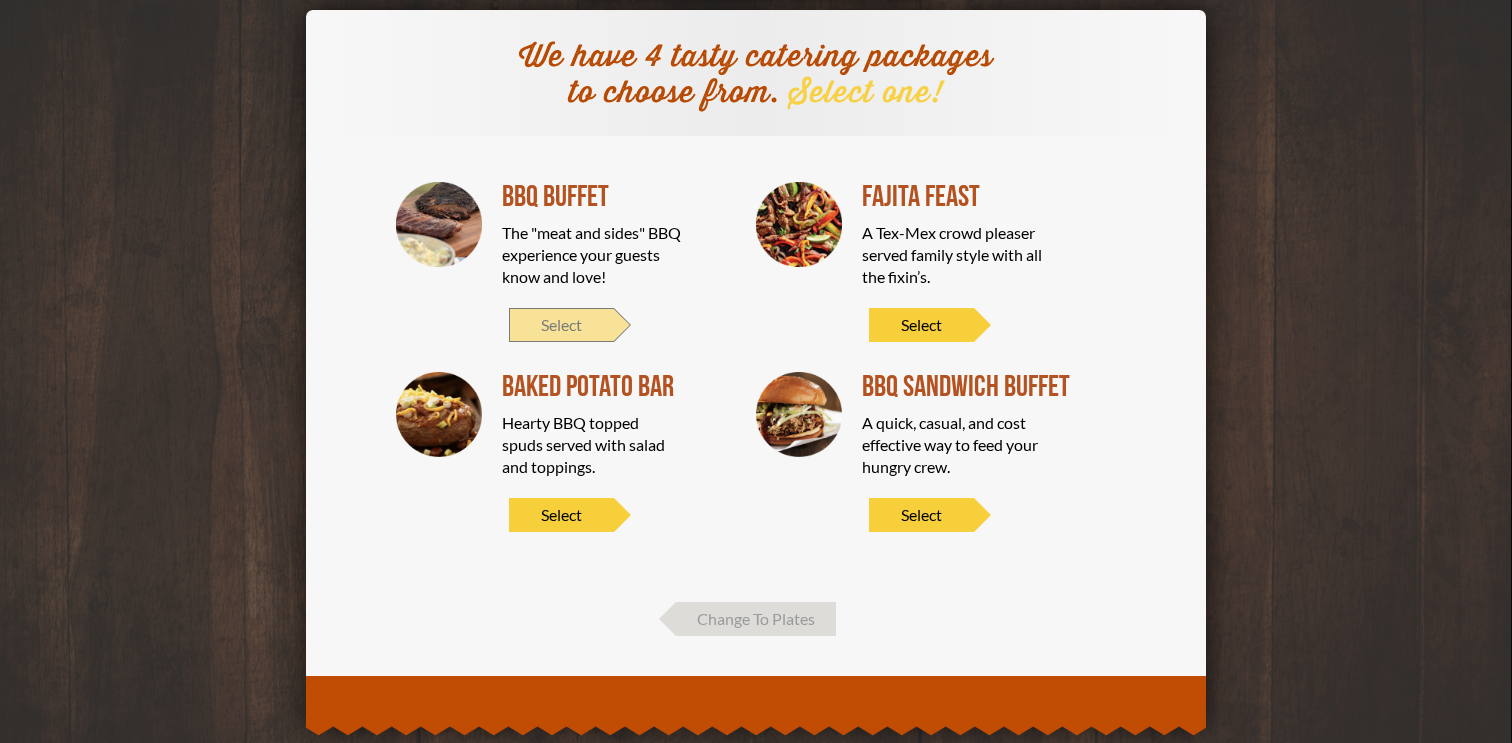 click on "Select" at bounding box center (561, 325) 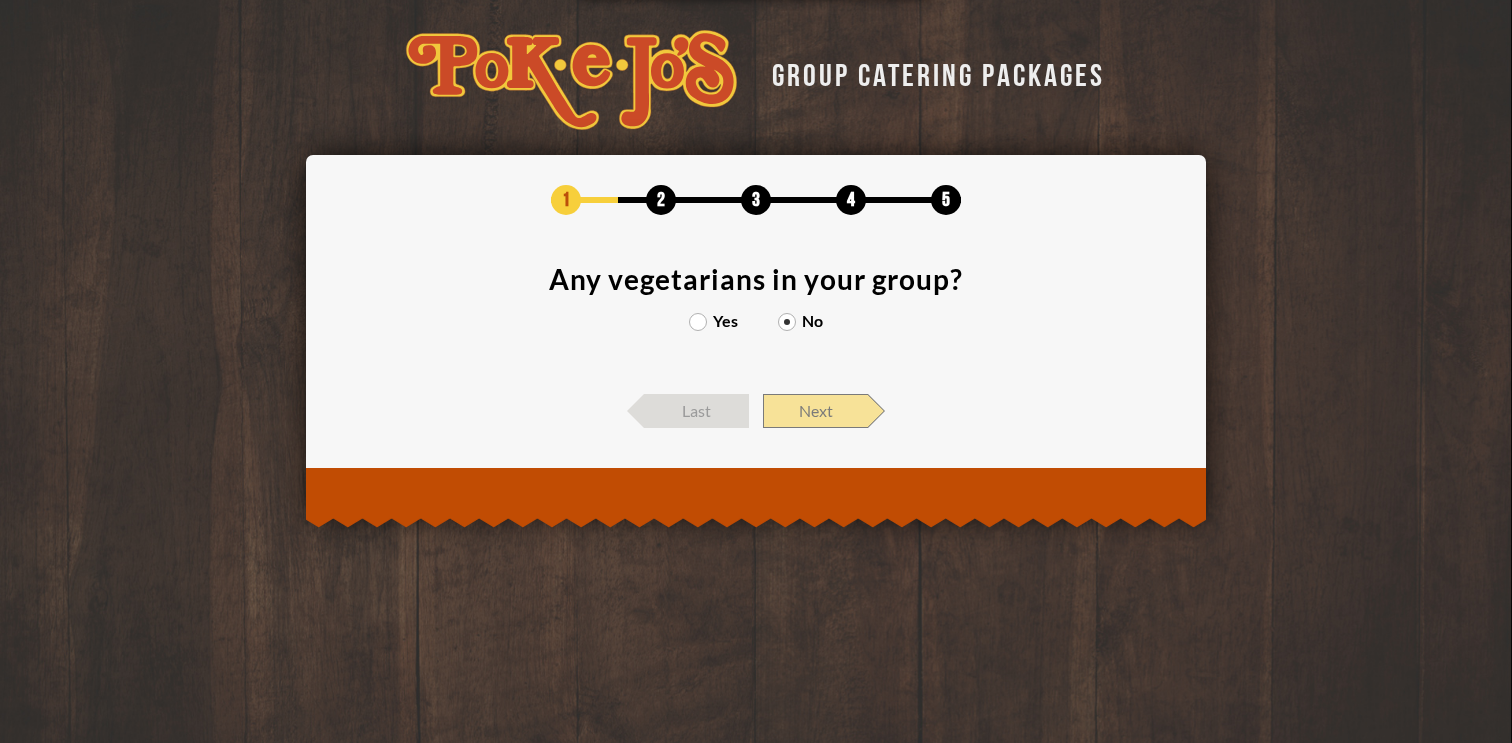 click on "Next" at bounding box center [815, 411] 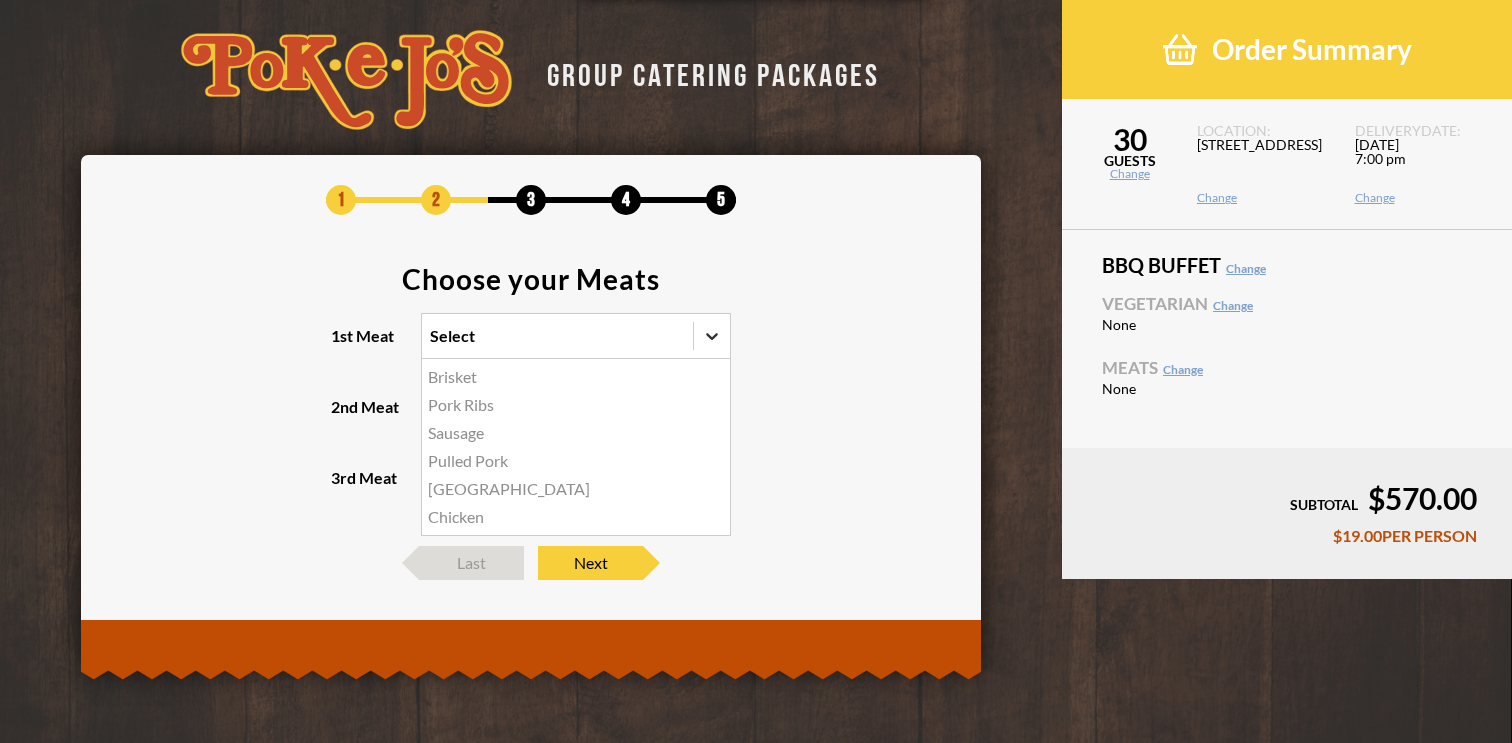 click 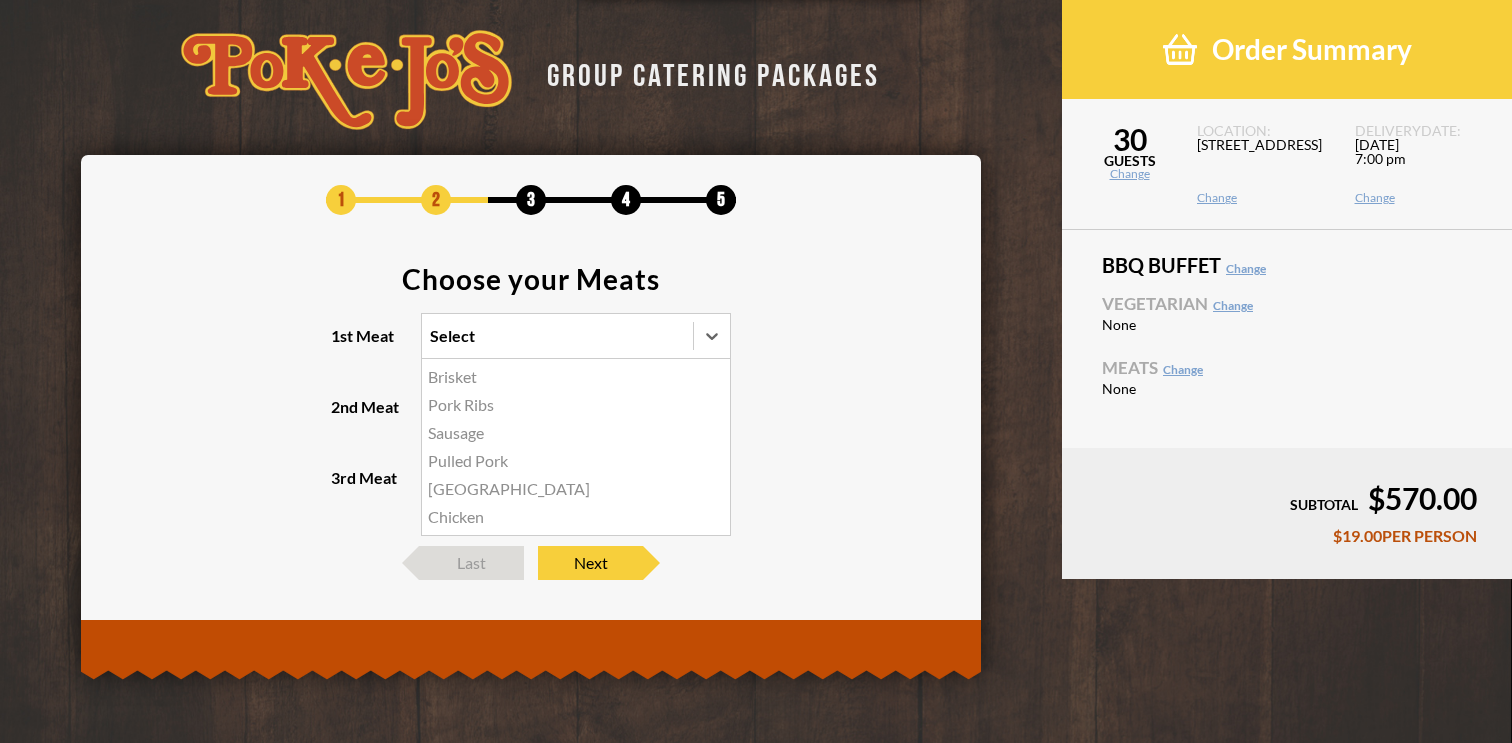 click on "Choose your Meats 1st Meat      option Brisket focused, 1 of 6. 6 results available. Use Up and Down to choose options, press Enter to select the currently focused option, press Escape to exit the menu, press Tab to select the option and exit the menu. Select Brisket Pork Ribs Sausage Pulled Pork Turkey Chicken 2nd Meat Select 3rd Meat Select" at bounding box center (531, 395) 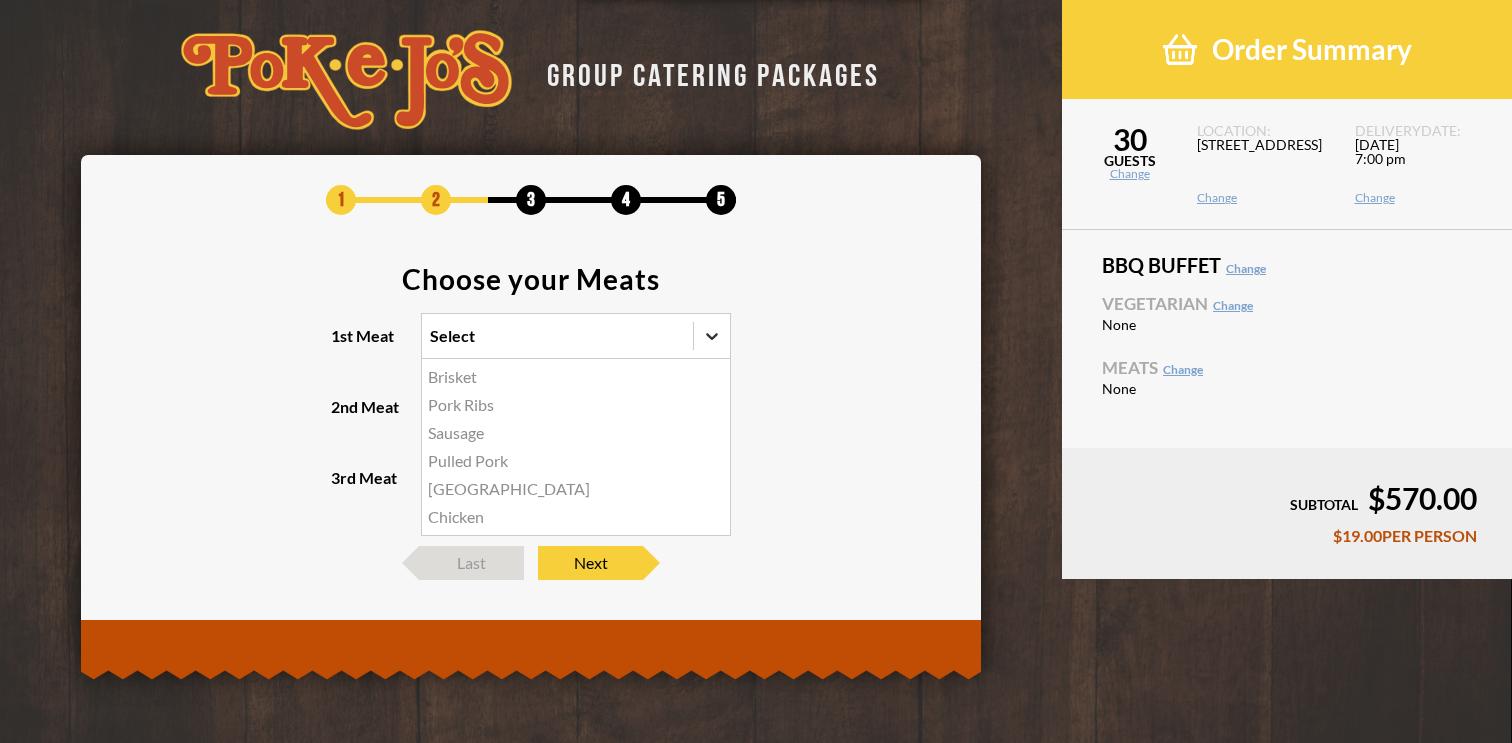 click 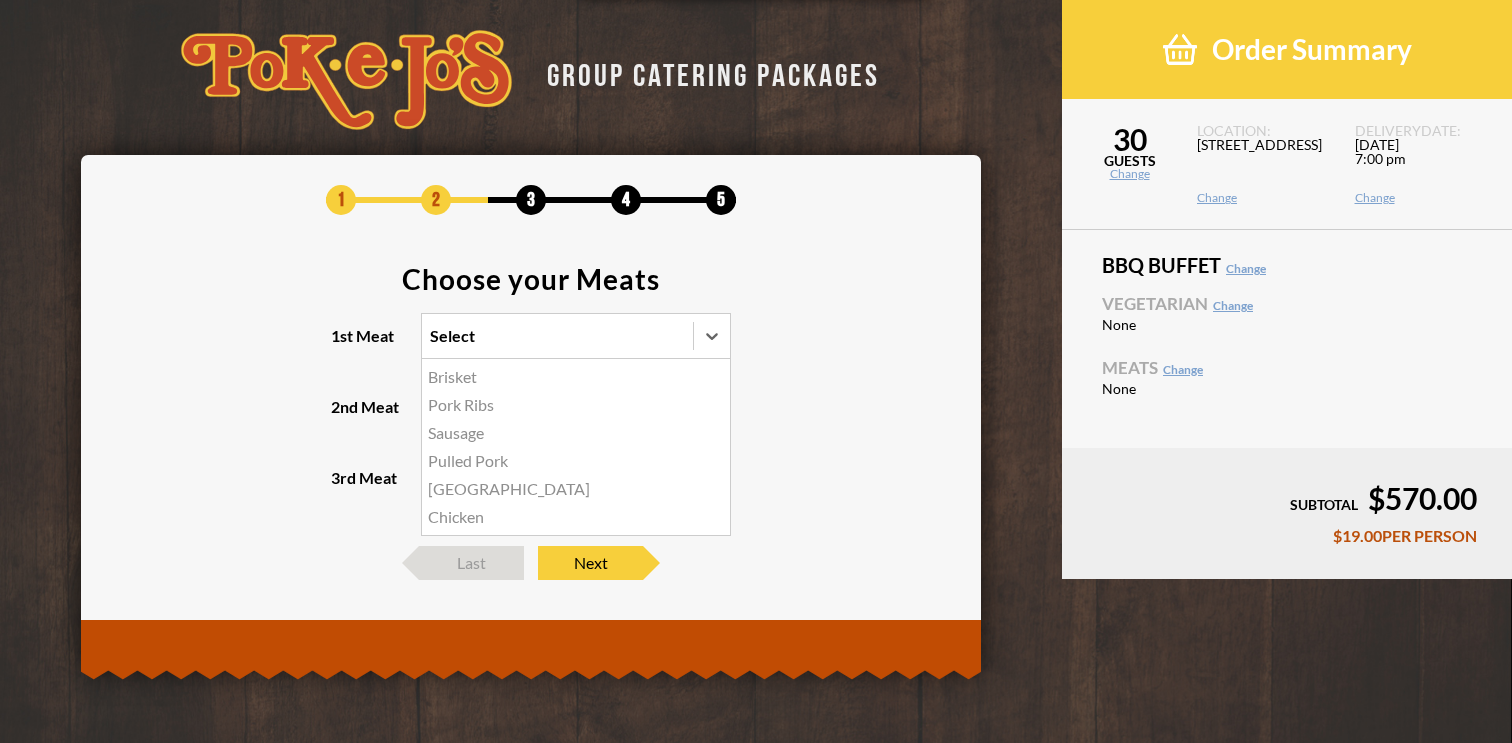 click on "Choose your Meats 1st Meat      option Brisket focused, 1 of 6. 6 results available. Use Up and Down to choose options, press Enter to select the currently focused option, press Escape to exit the menu, press Tab to select the option and exit the menu. Select Brisket Pork Ribs Sausage Pulled Pork Turkey Chicken 2nd Meat Select 3rd Meat Select" at bounding box center (531, 395) 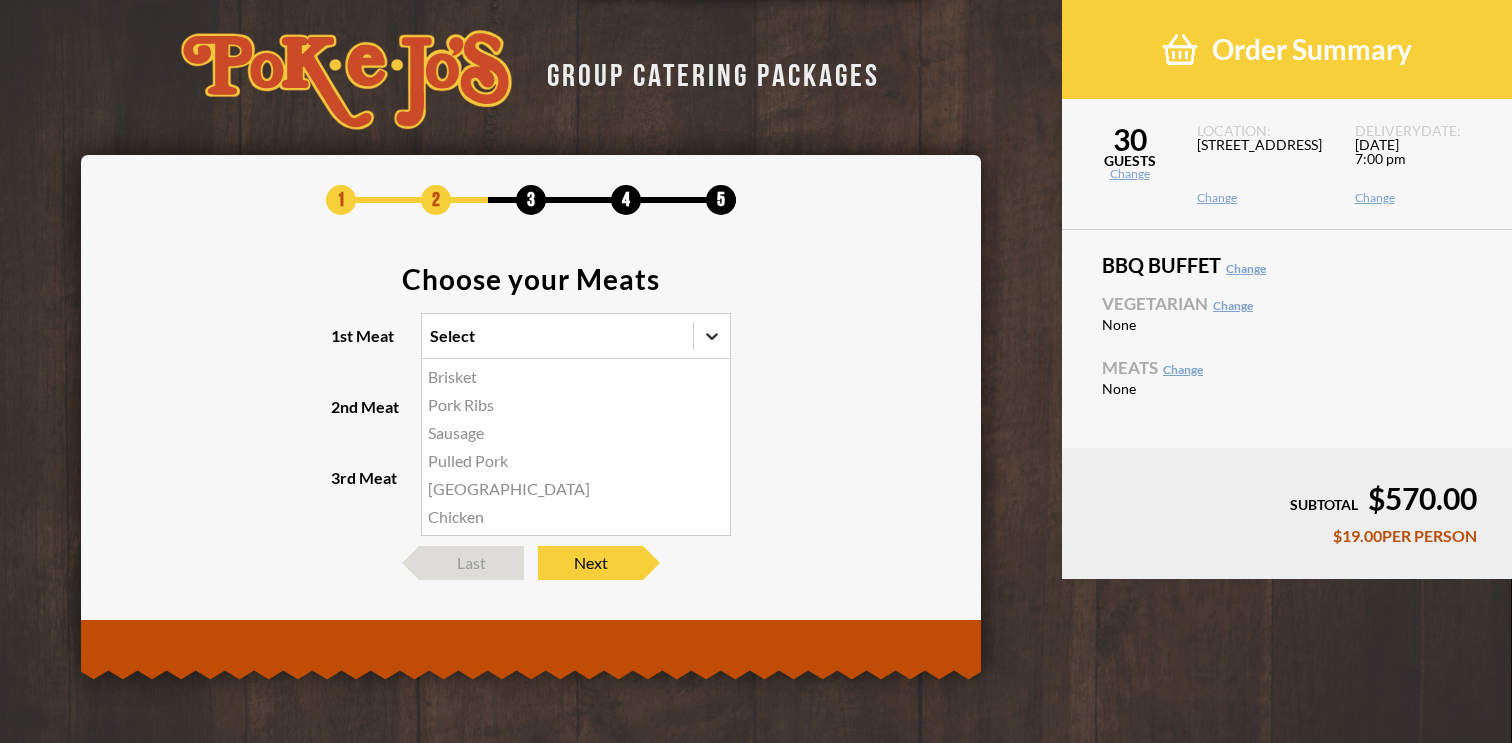 click 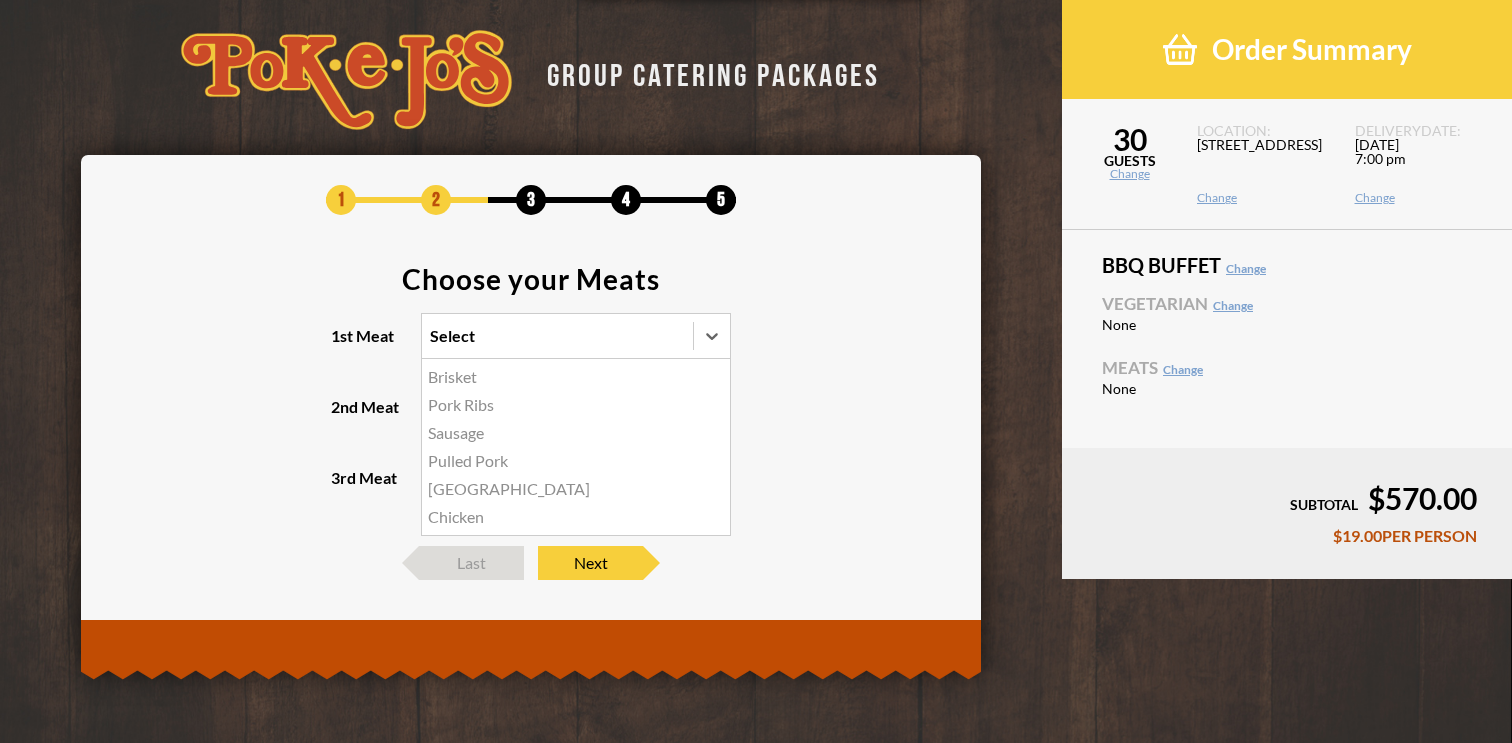 click on "Brisket" at bounding box center [576, 377] 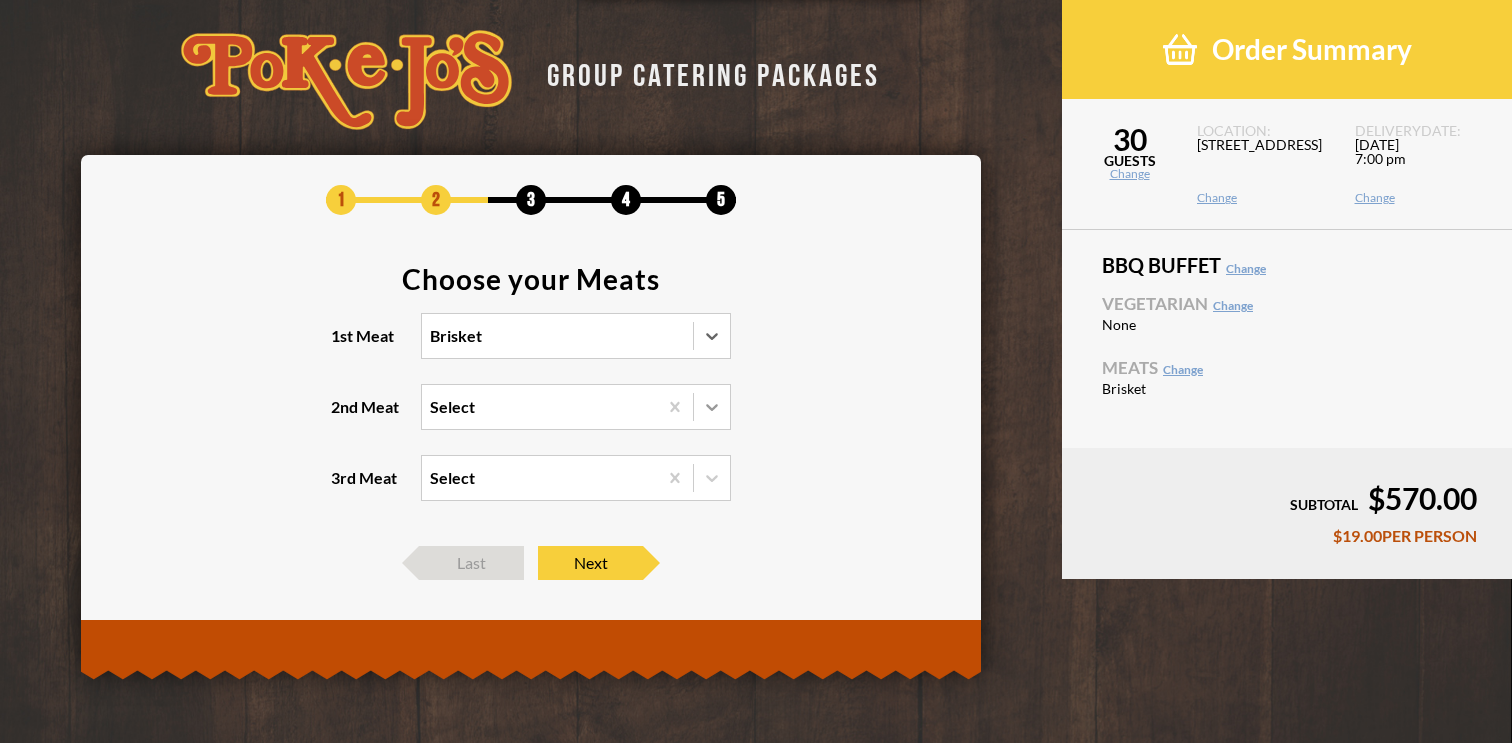 click 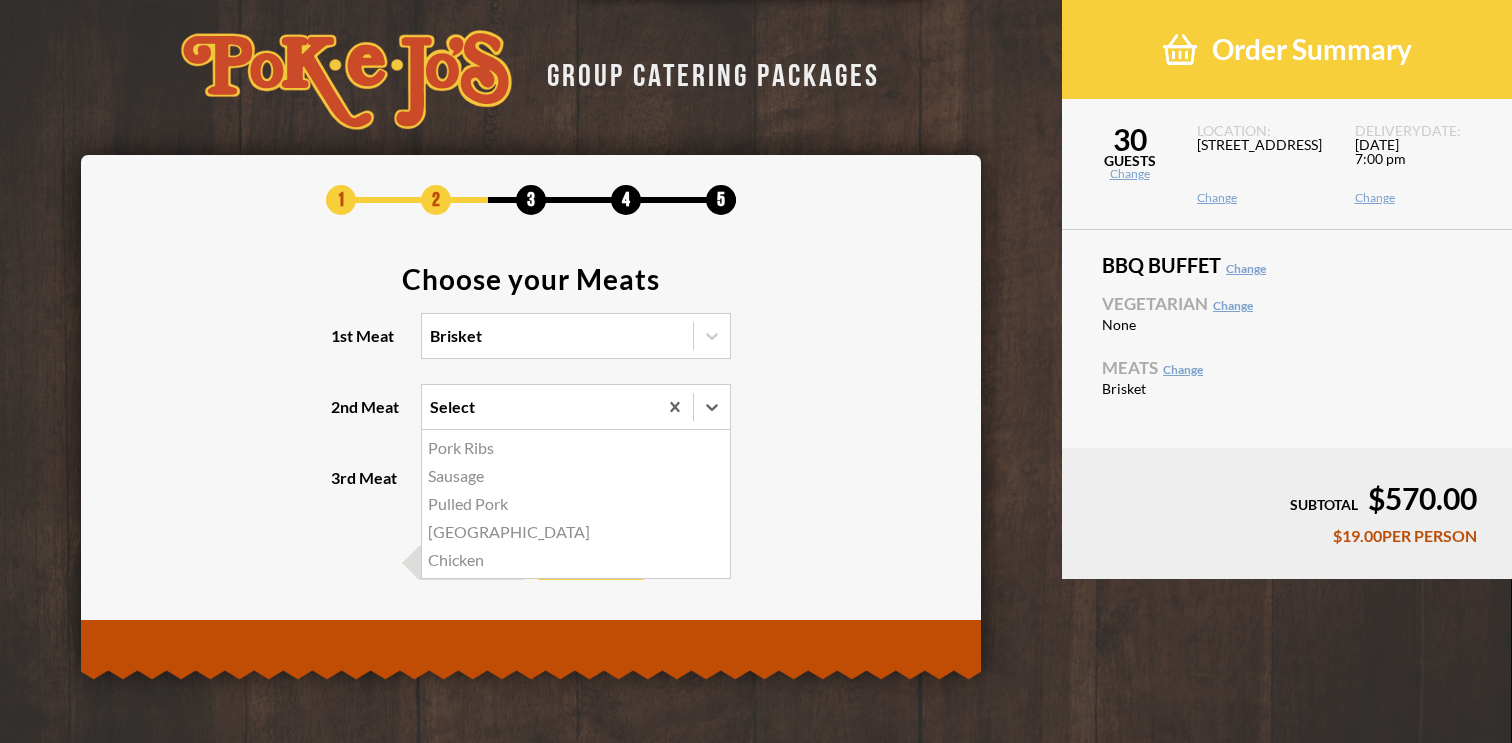 click on "Pork Ribs" at bounding box center (576, 448) 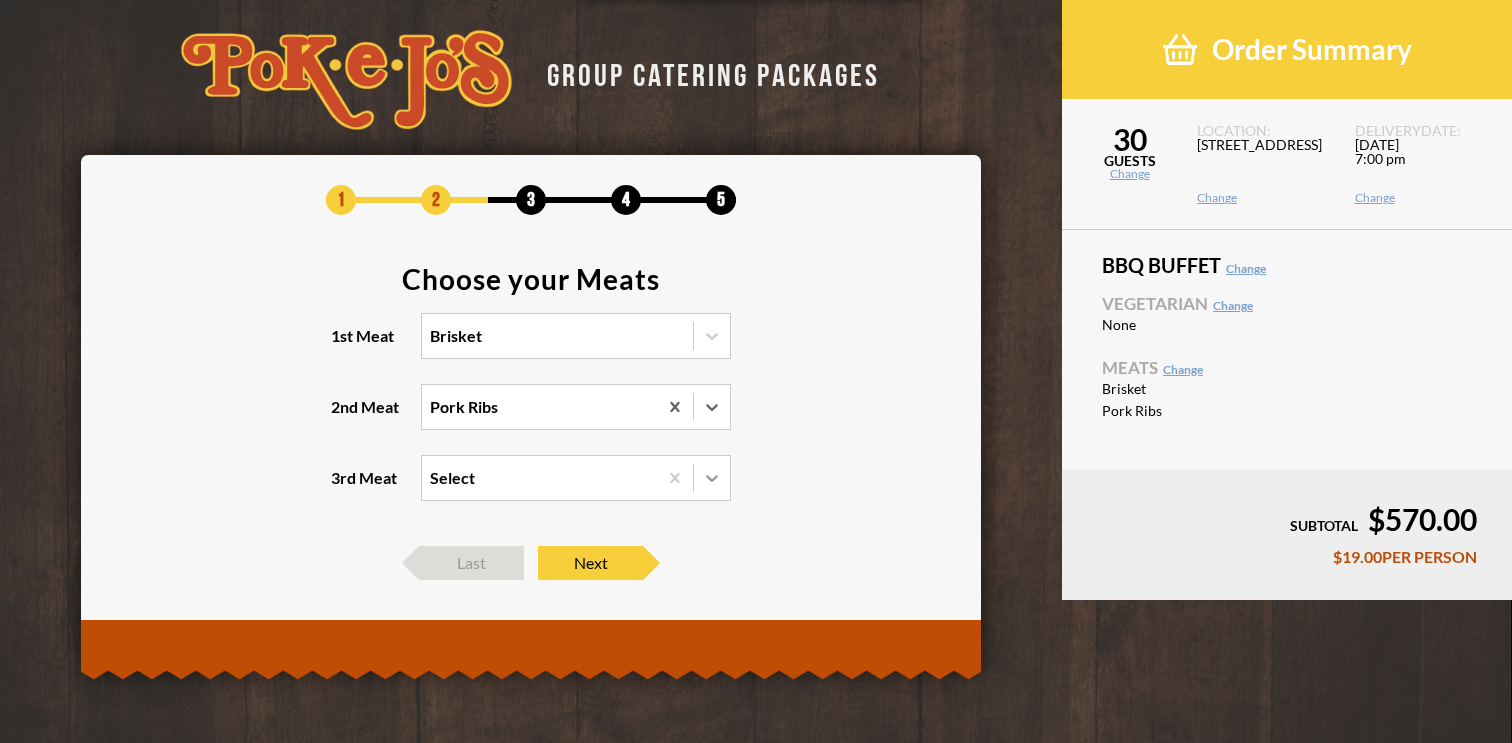 click 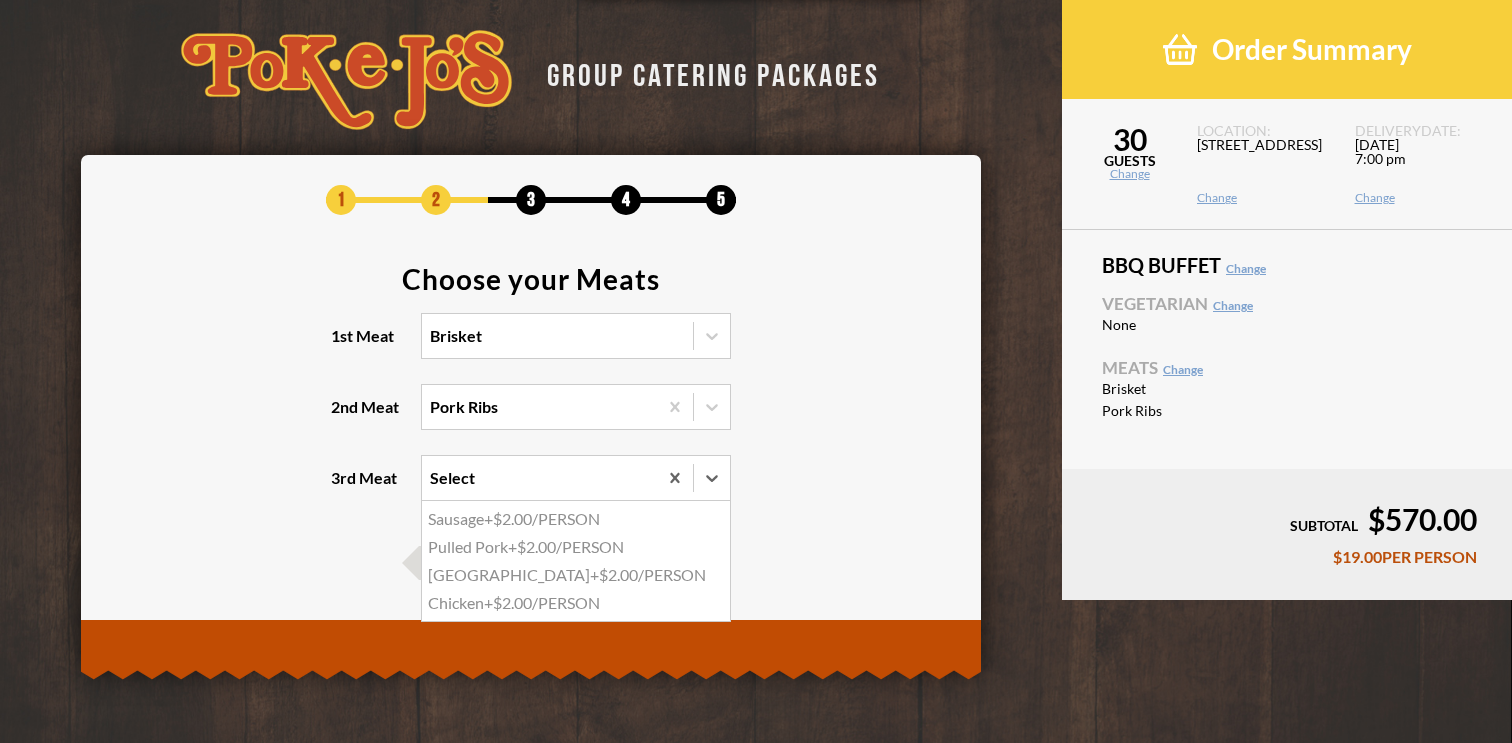 click on "Choose your Meats 1st Meat Brisket 2nd Meat Pork Ribs 3rd Meat      option Sausage focused, 1 of 4. 4 results available. Use Up and Down to choose options, press Enter to select the currently focused option, press Escape to exit the menu, press Tab to select the option and exit the menu. Select Sausage  +$2.00/PERSON Pulled Pork  +$2.00/PERSON Turkey  +$2.00/PERSON Chicken  +$2.00/PERSON" at bounding box center [531, 395] 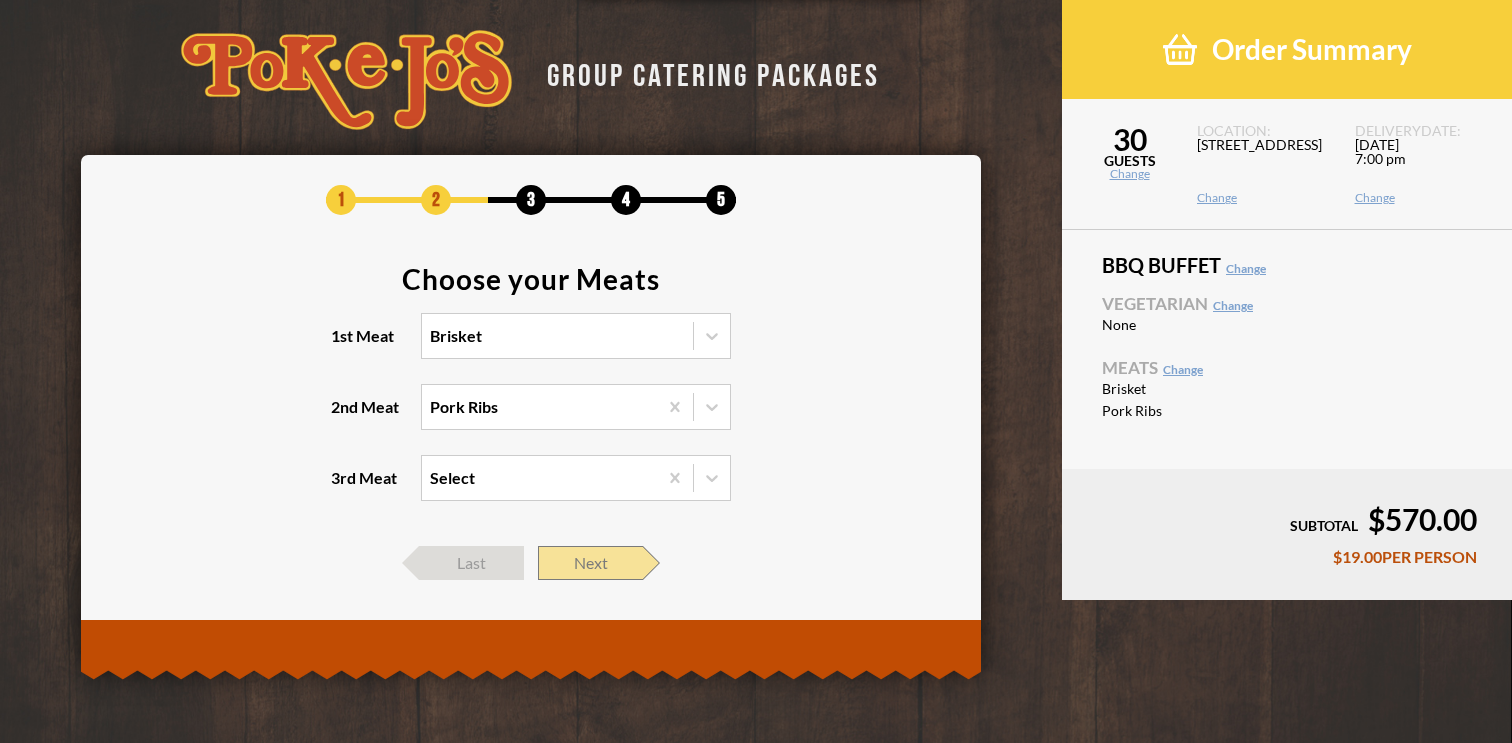 click on "Next" at bounding box center [590, 563] 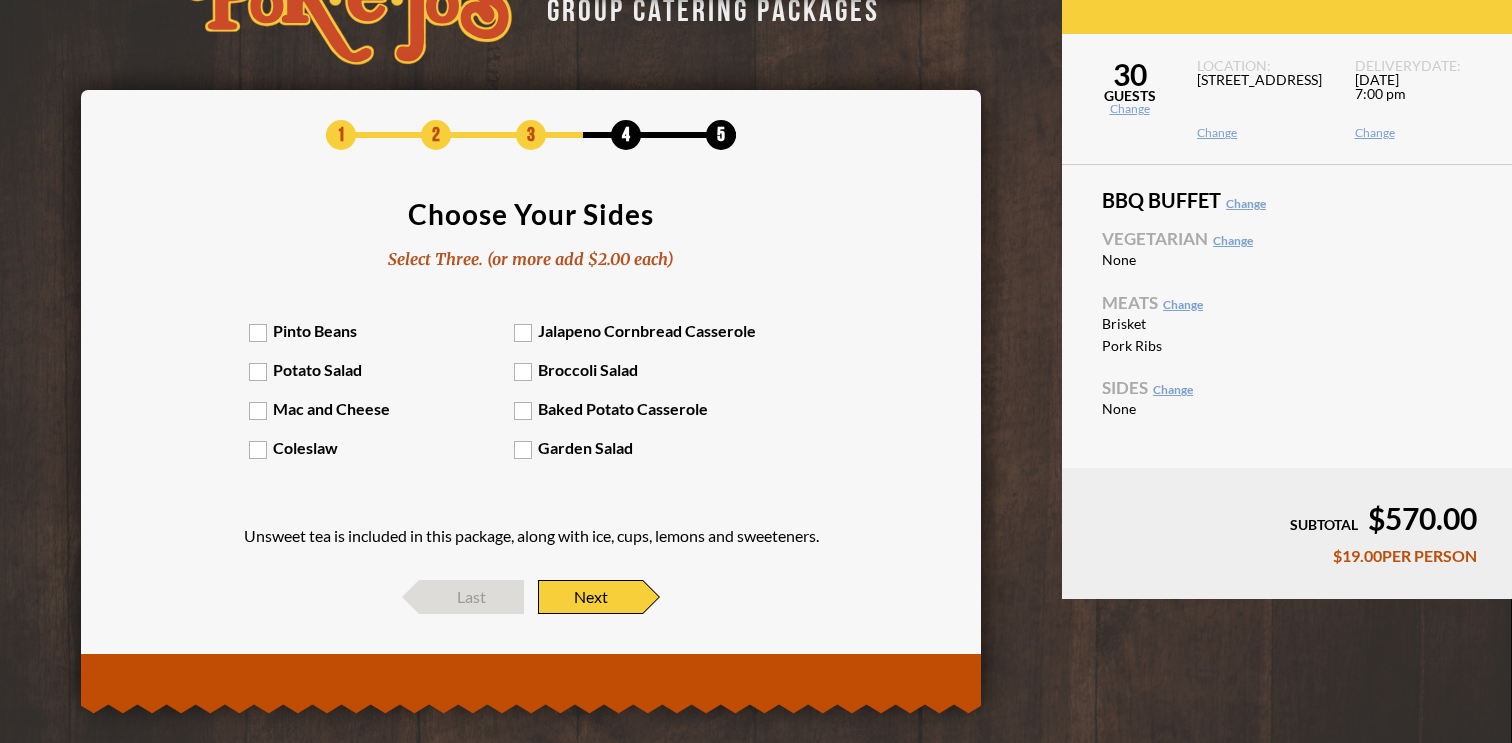 scroll, scrollTop: 49, scrollLeft: 0, axis: vertical 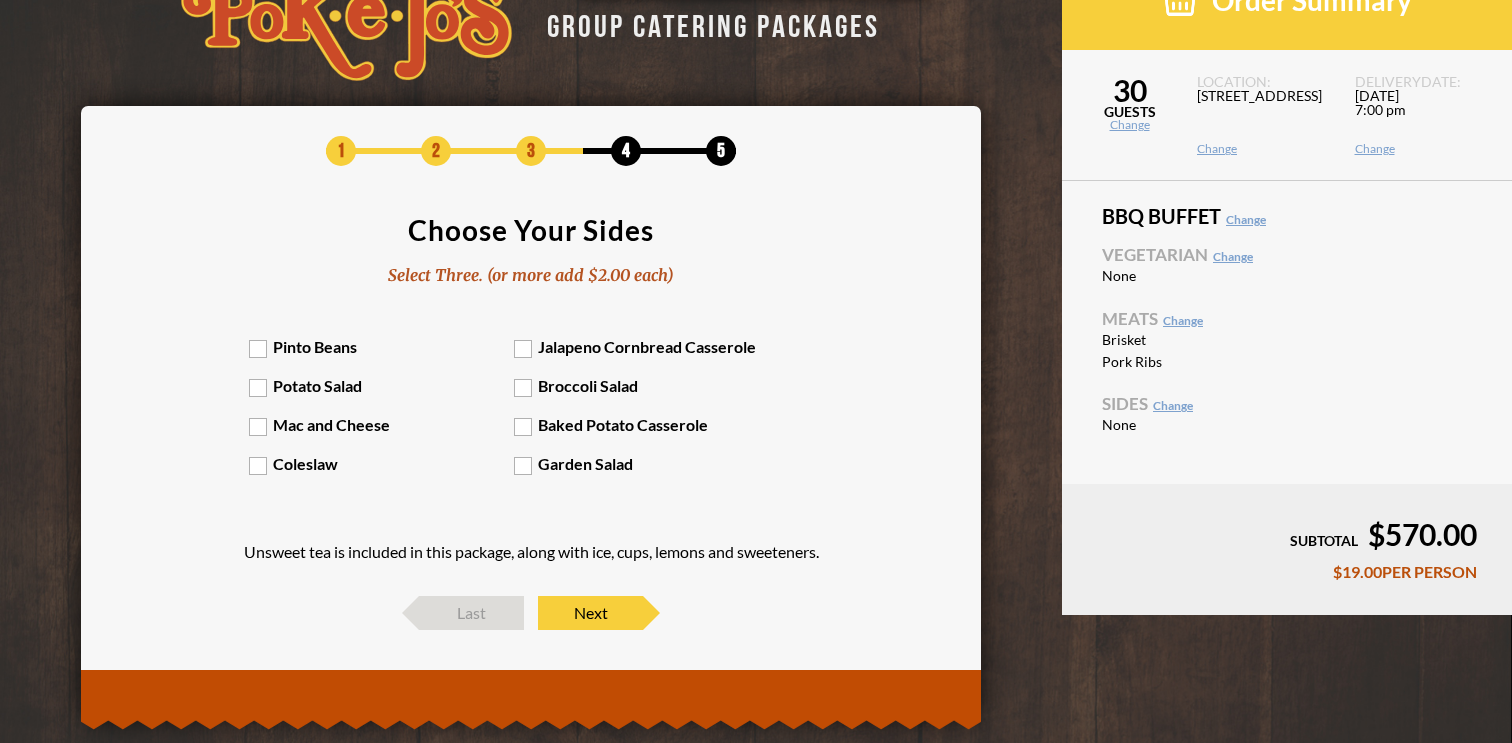 click on "Potato Salad" at bounding box center [382, 385] 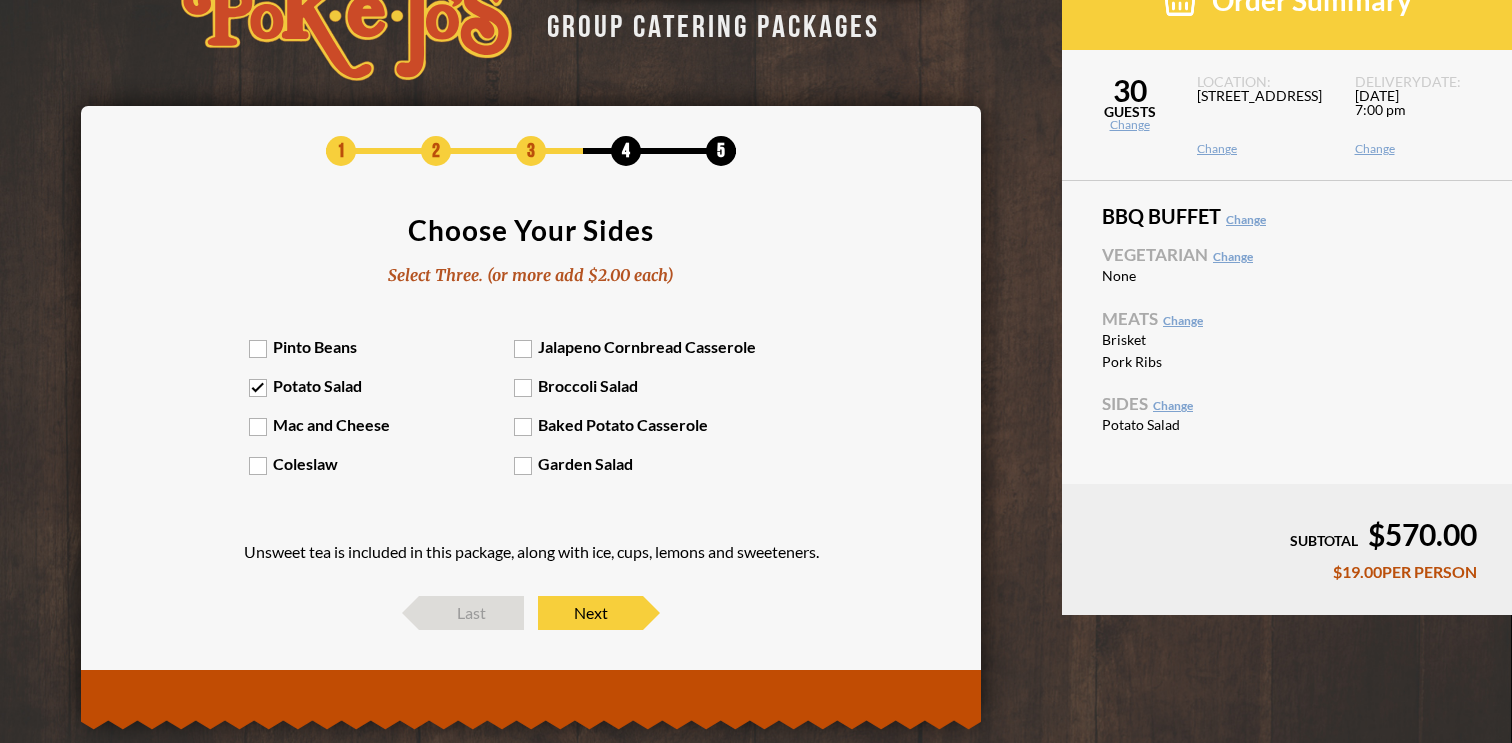 click on "Coleslaw" at bounding box center (382, 463) 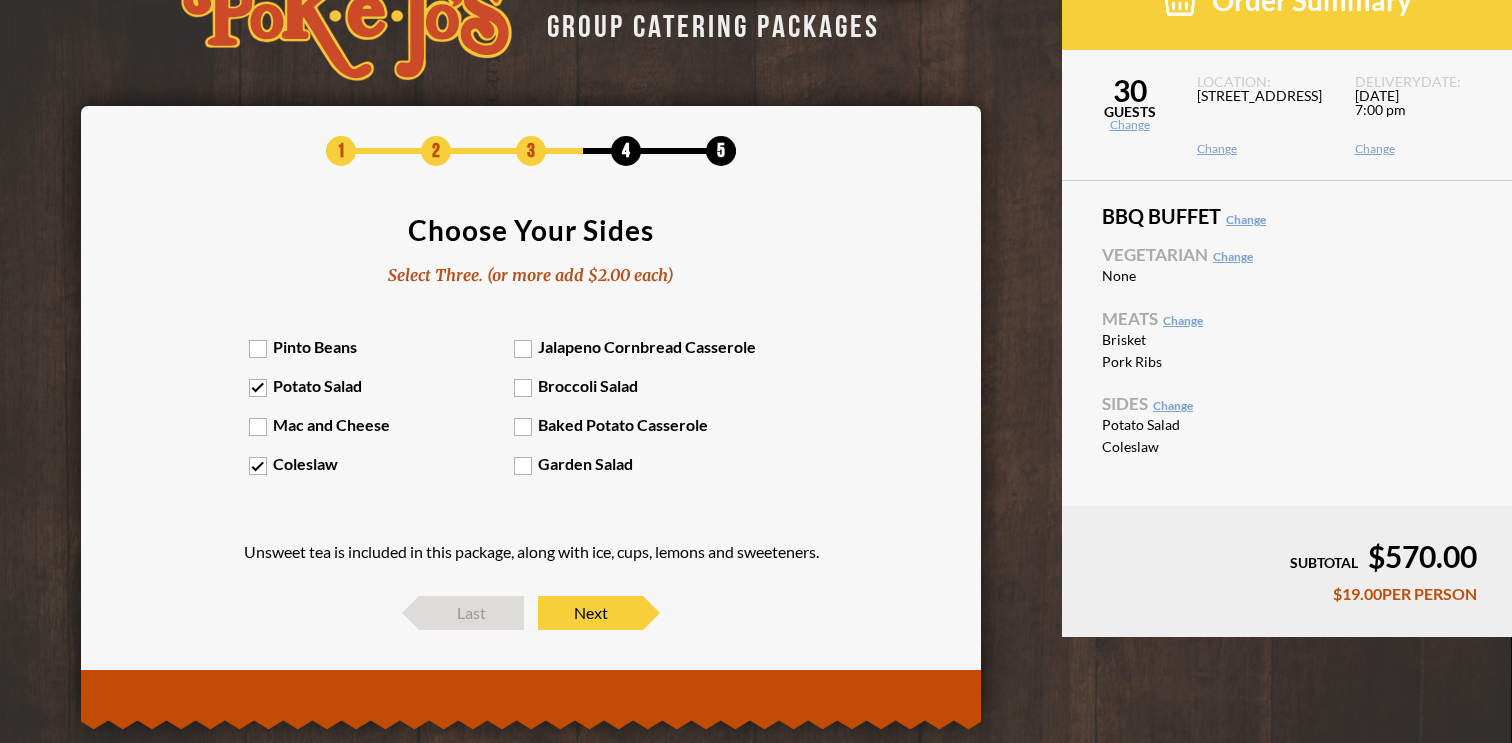 click on "Mac and Cheese" at bounding box center (382, 424) 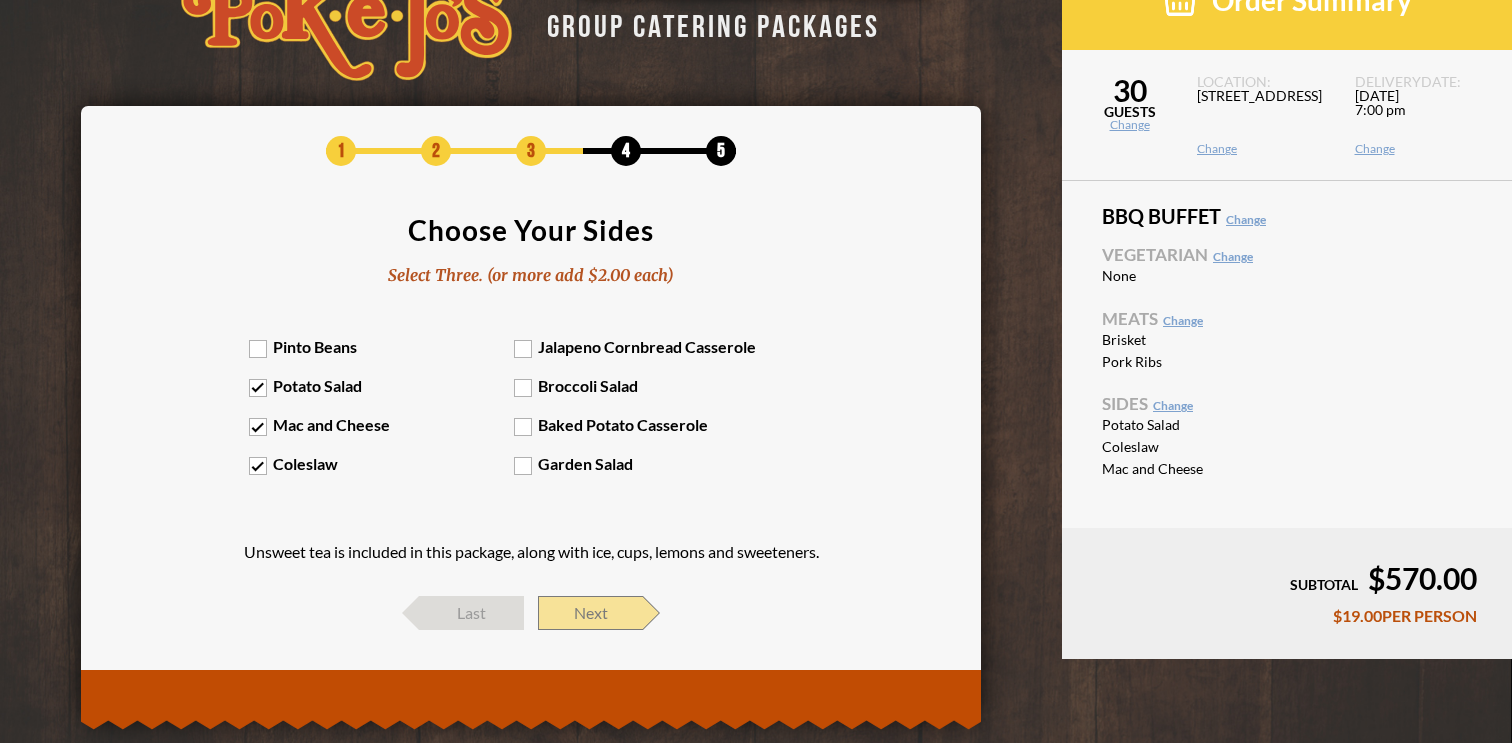 click on "Next" at bounding box center (590, 613) 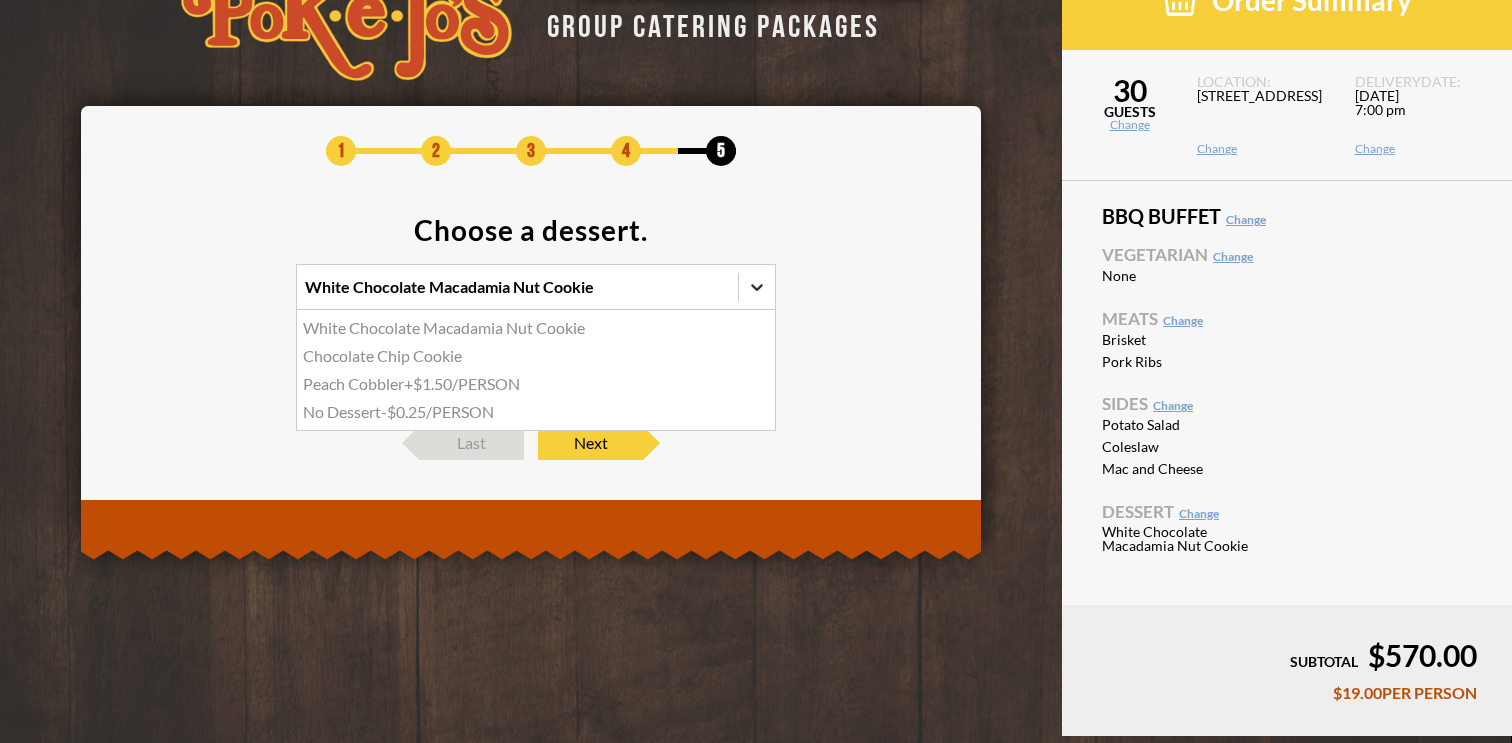 click at bounding box center [757, 287] 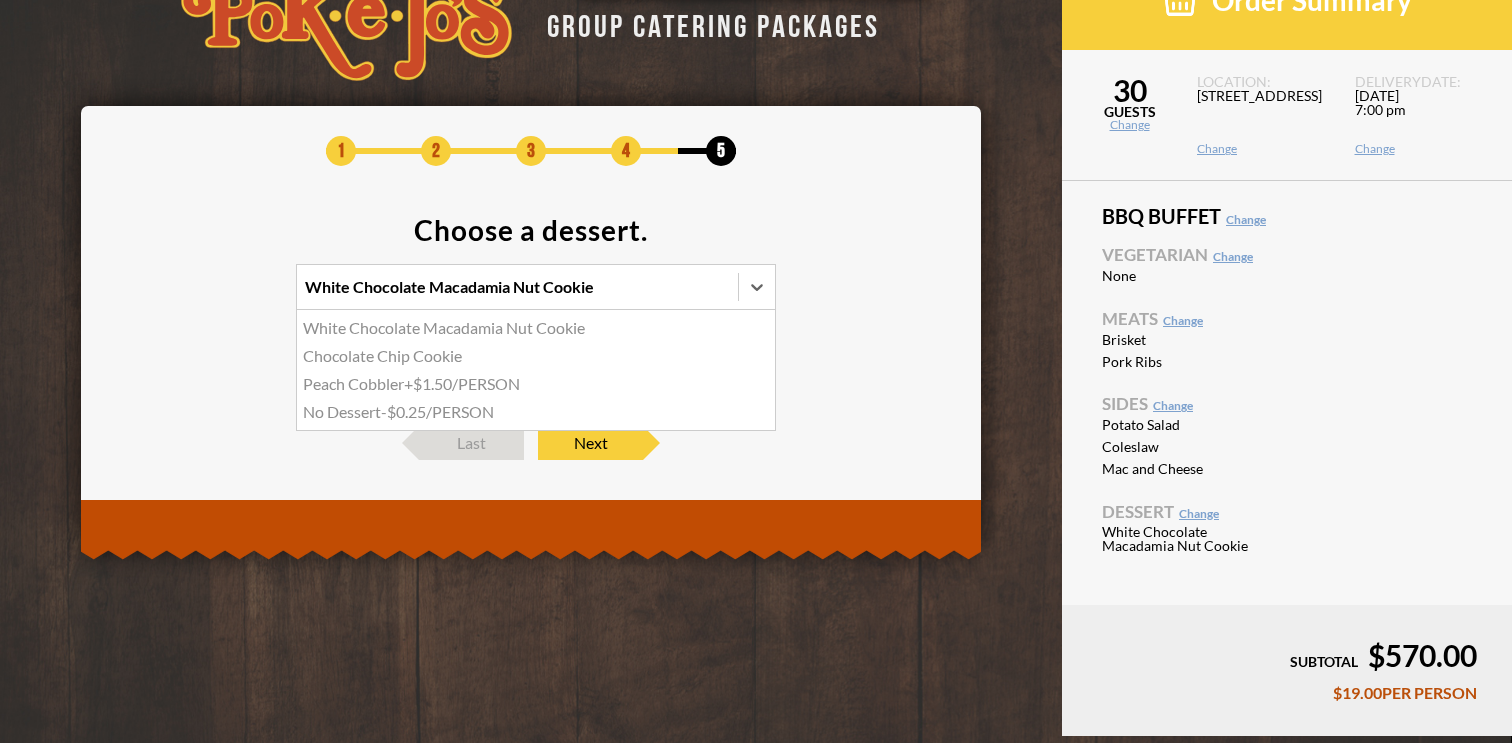 click on "Chocolate Chip Cookie" at bounding box center (536, 356) 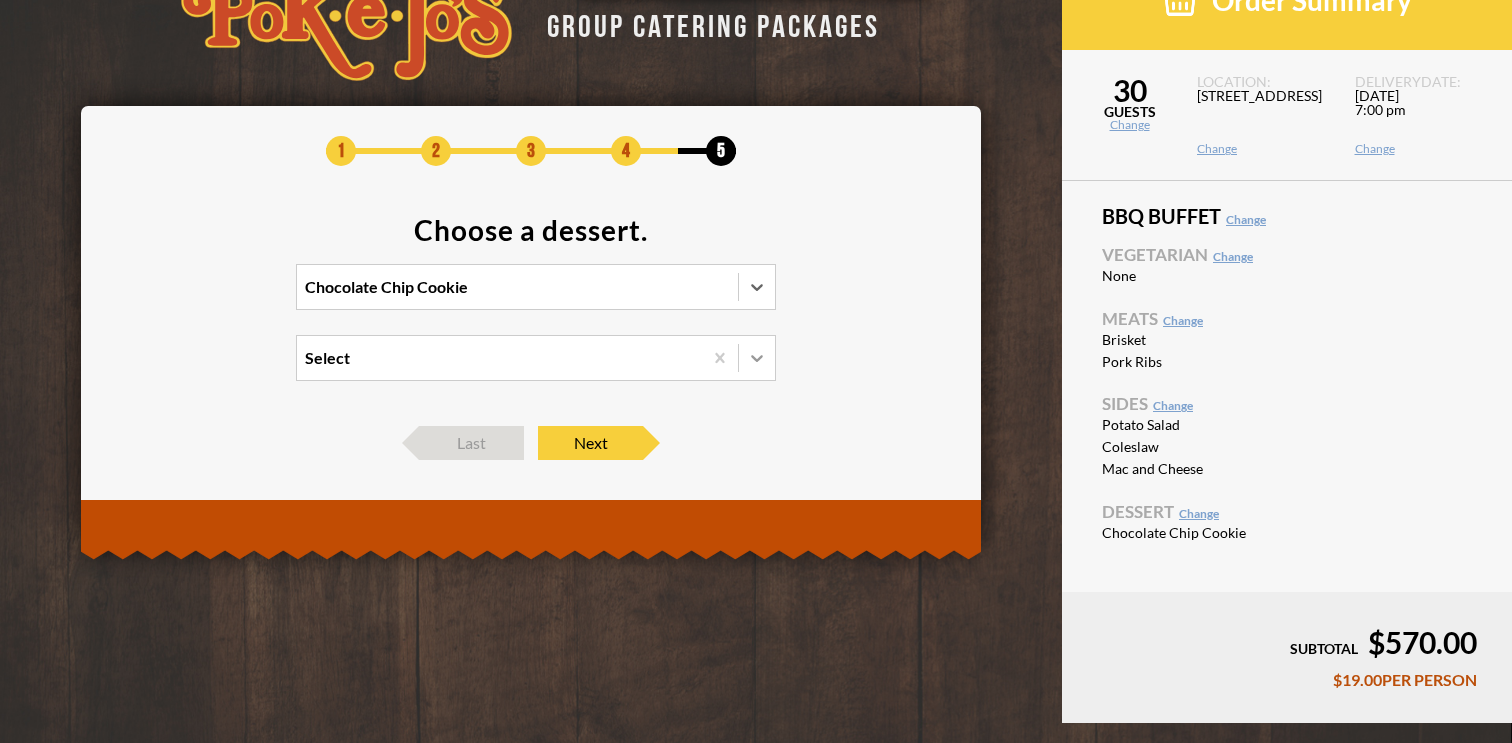 click 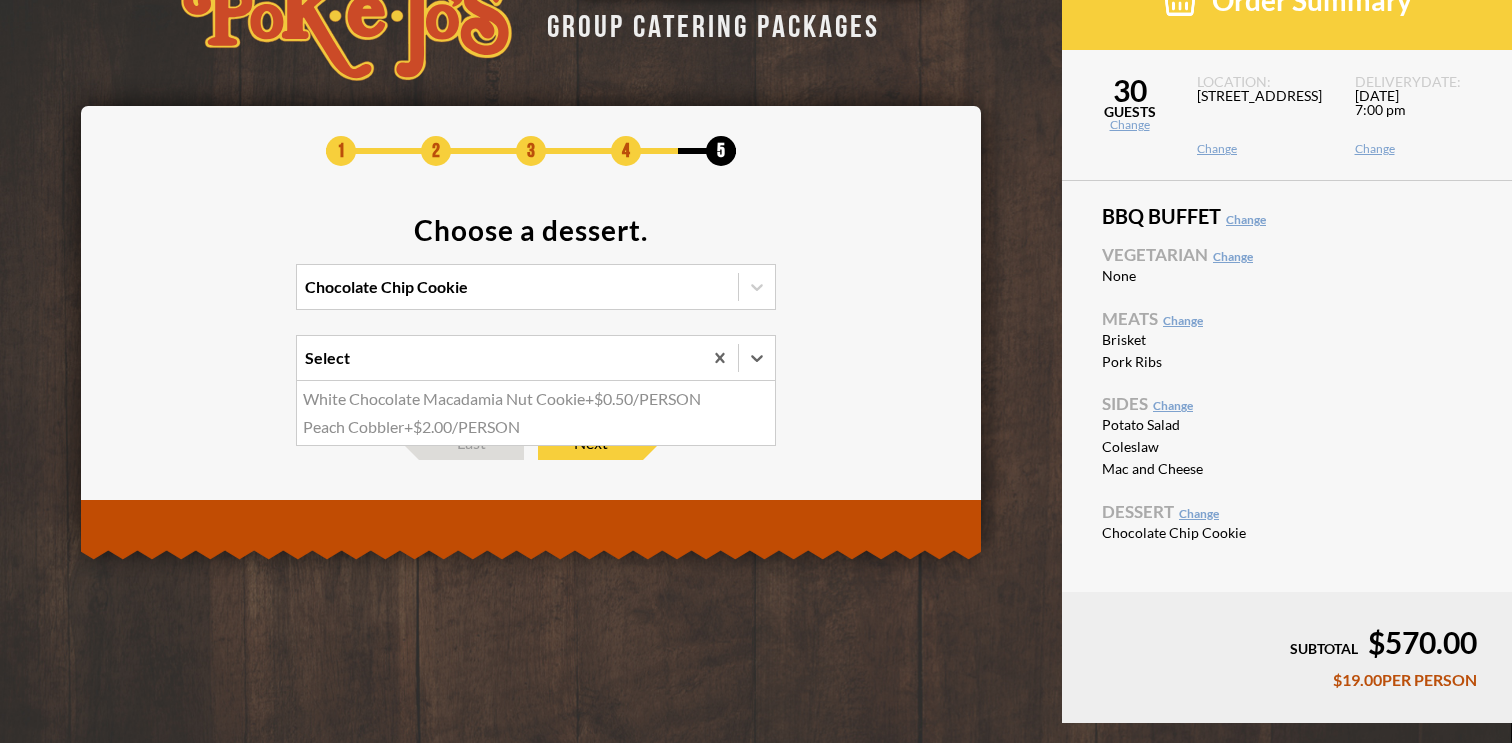 click on "Choose a dessert. Chocolate Chip Cookie      option White Chocolate Macadamia Nut Cookie focused, 1 of 2. 2 results available. Use Up and Down to choose options, press Enter to select the currently focused option, press Escape to exit the menu, press Tab to select the option and exit the menu. Select White Chocolate Macadamia Nut Cookie  +$0.50/PERSON Peach Cobbler  +$2.00/PERSON" at bounding box center (531, 311) 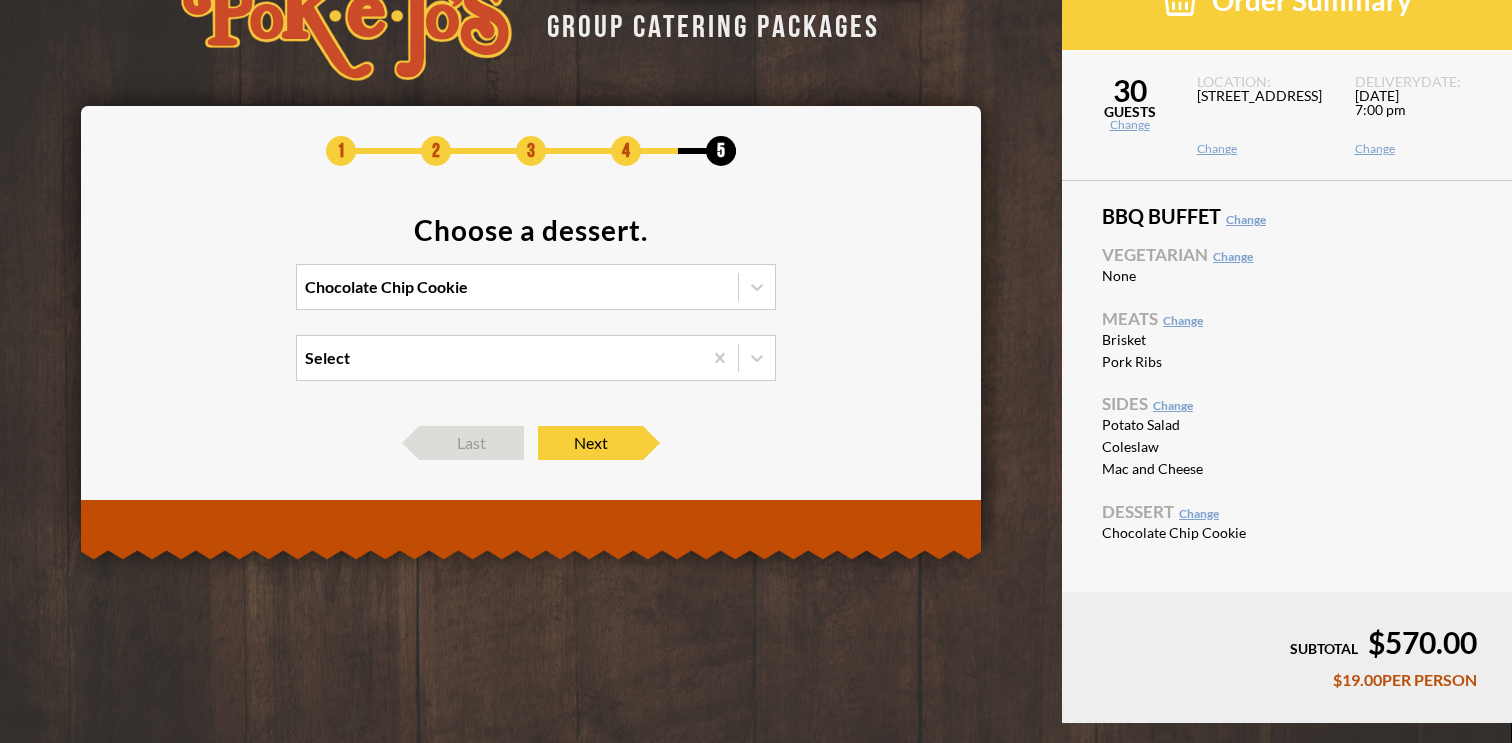 click on "Select" at bounding box center [499, 358] 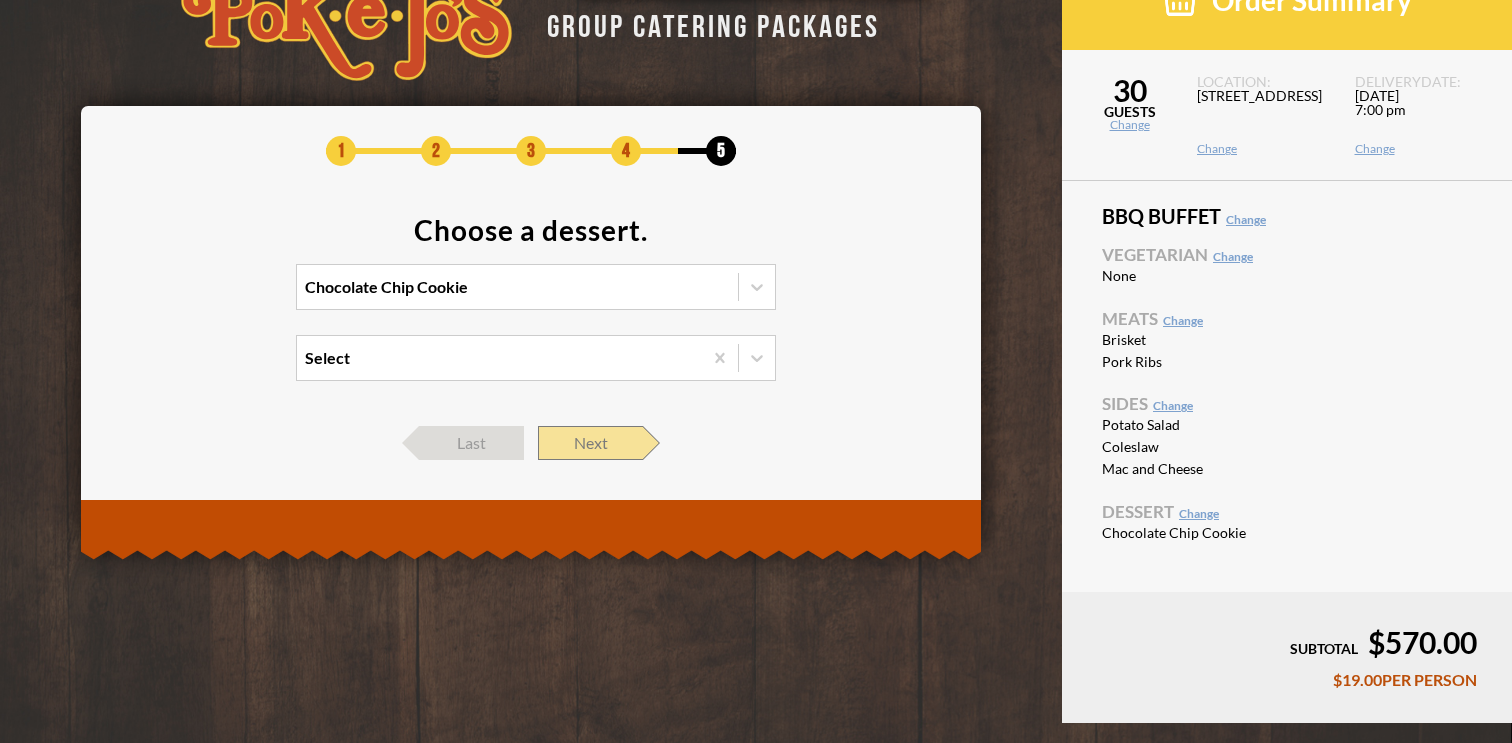 click on "Next" at bounding box center (590, 443) 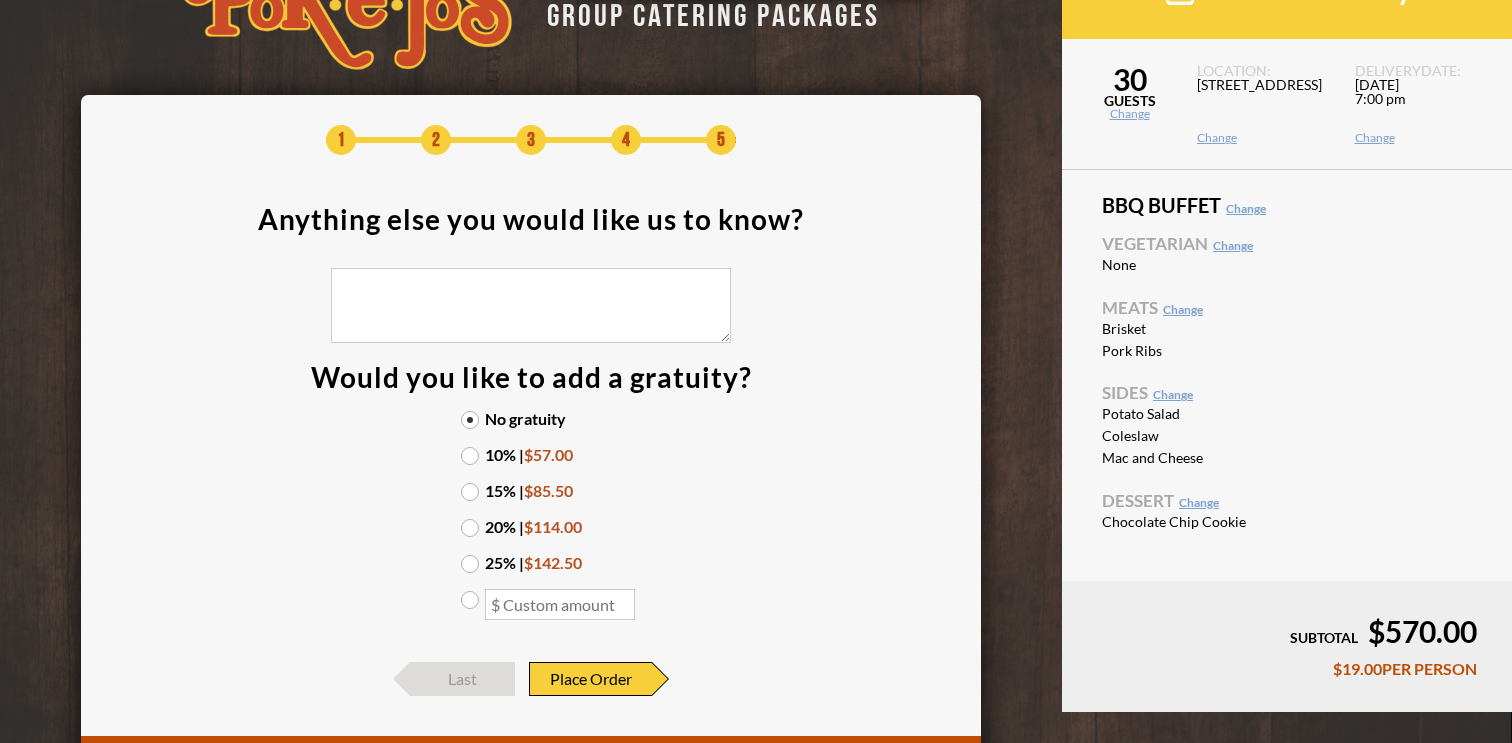 scroll, scrollTop: 0, scrollLeft: 0, axis: both 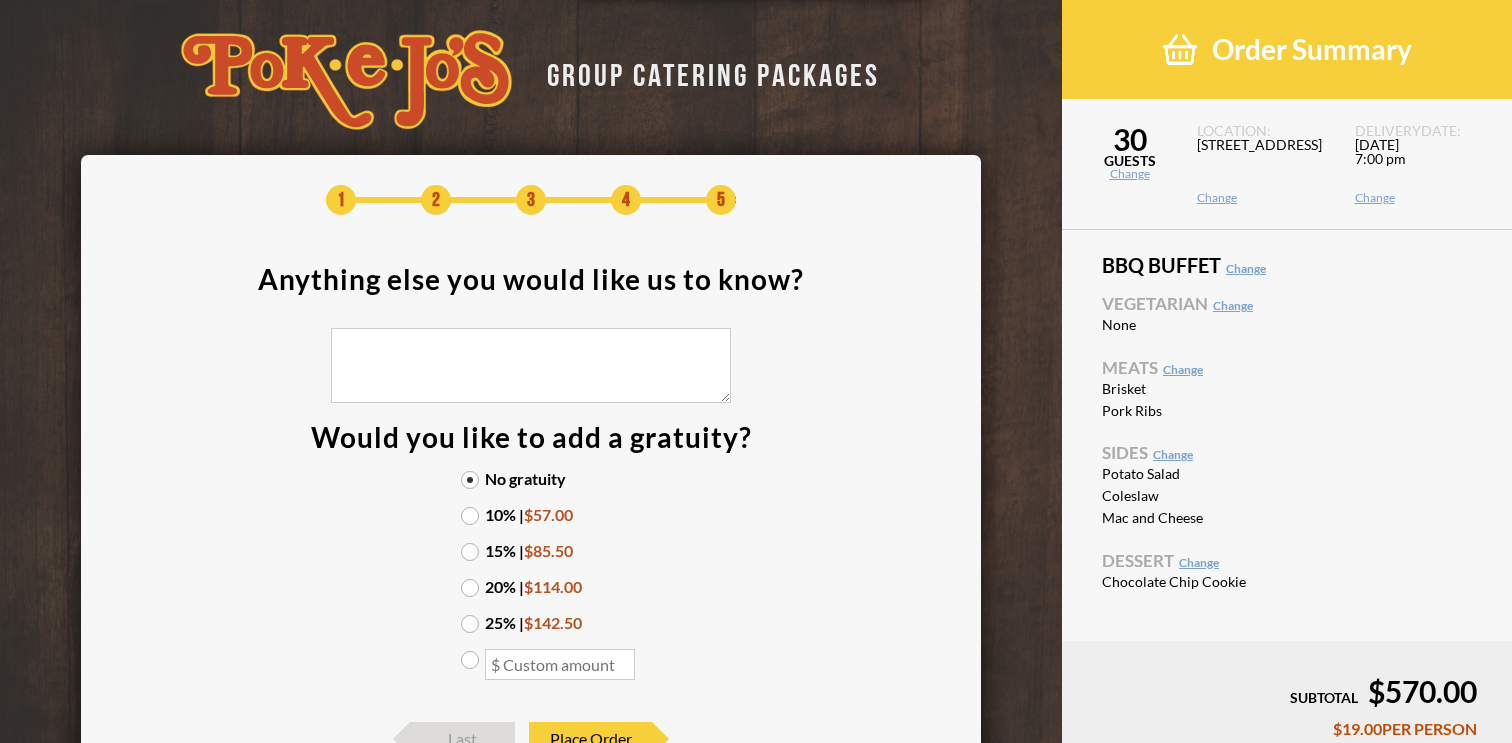 click on "Change" at bounding box center (1129, 174) 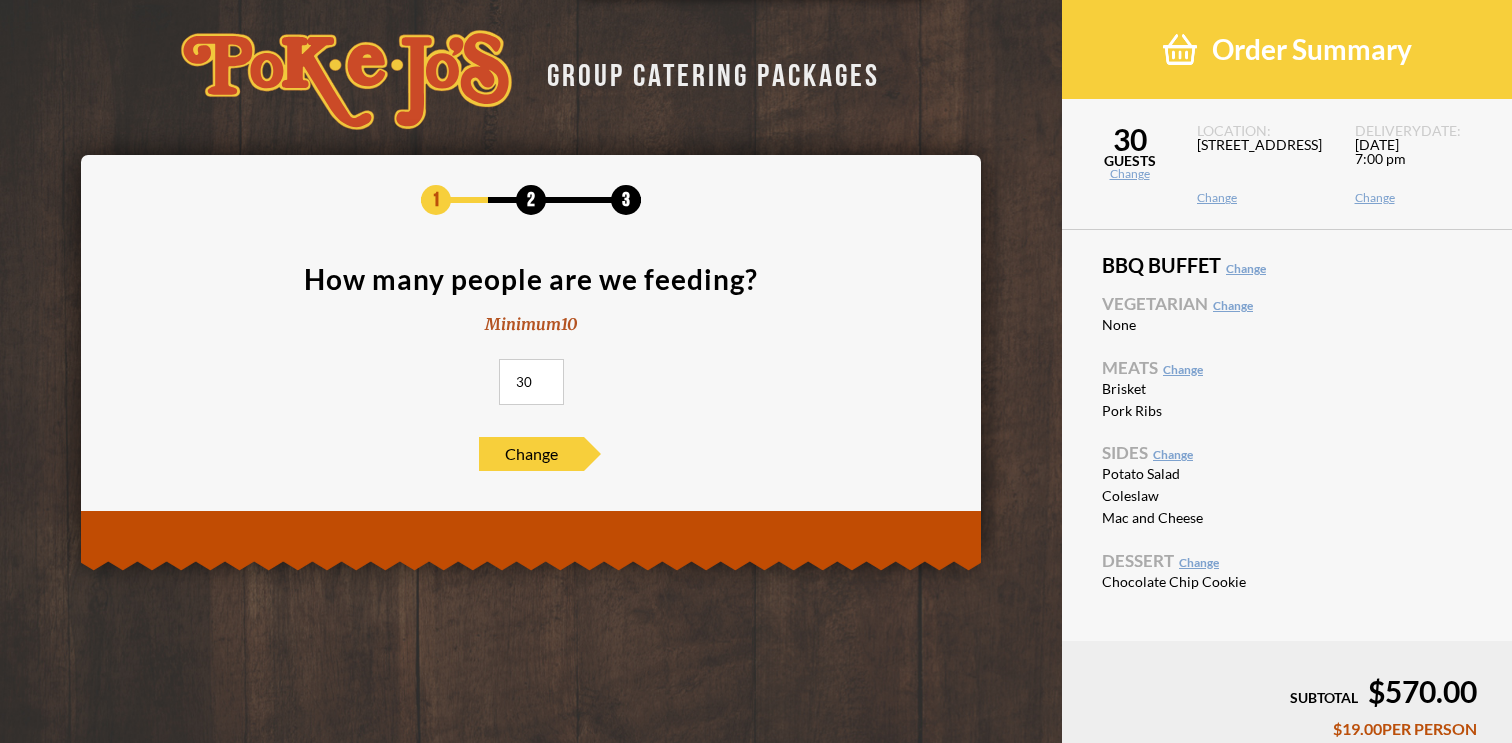 click on "30" at bounding box center [531, 382] 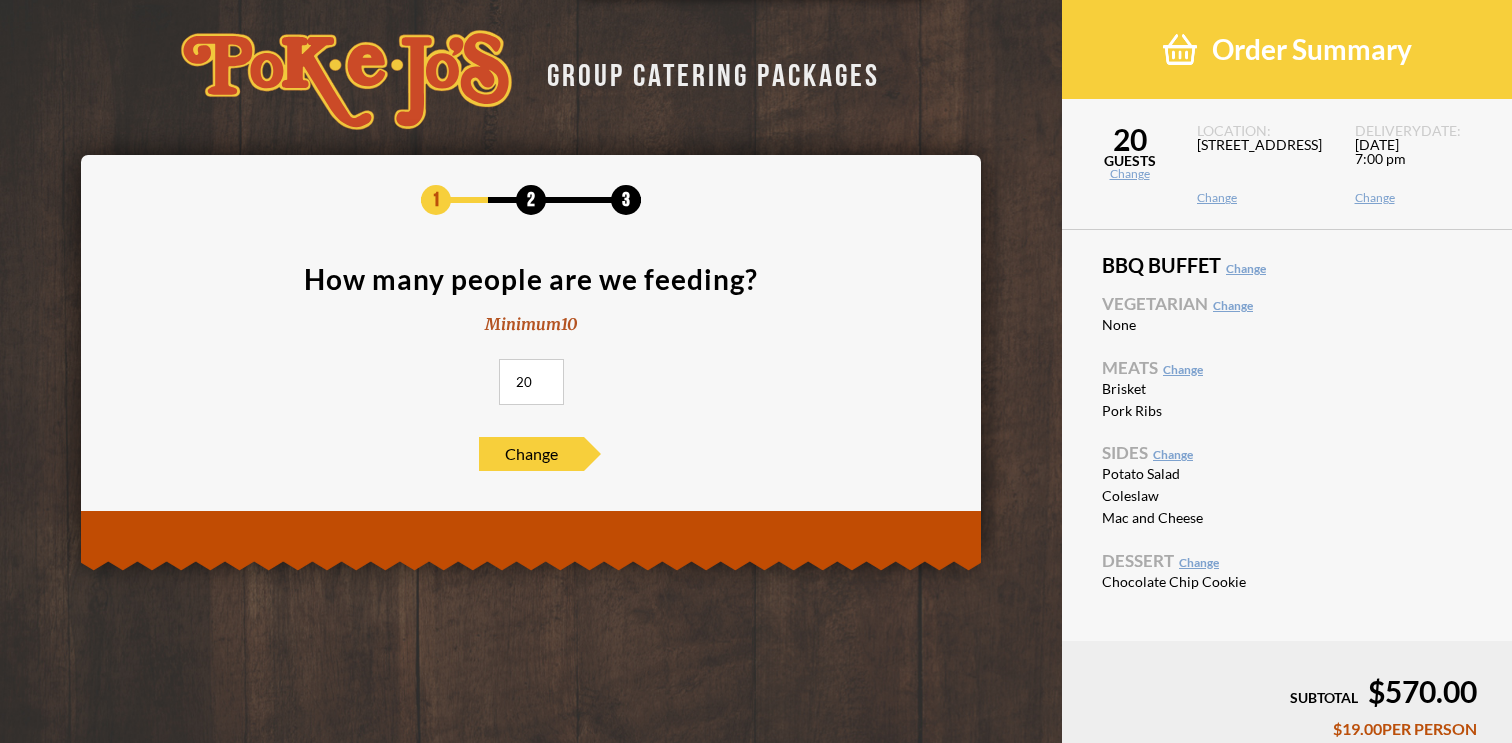 type on "20" 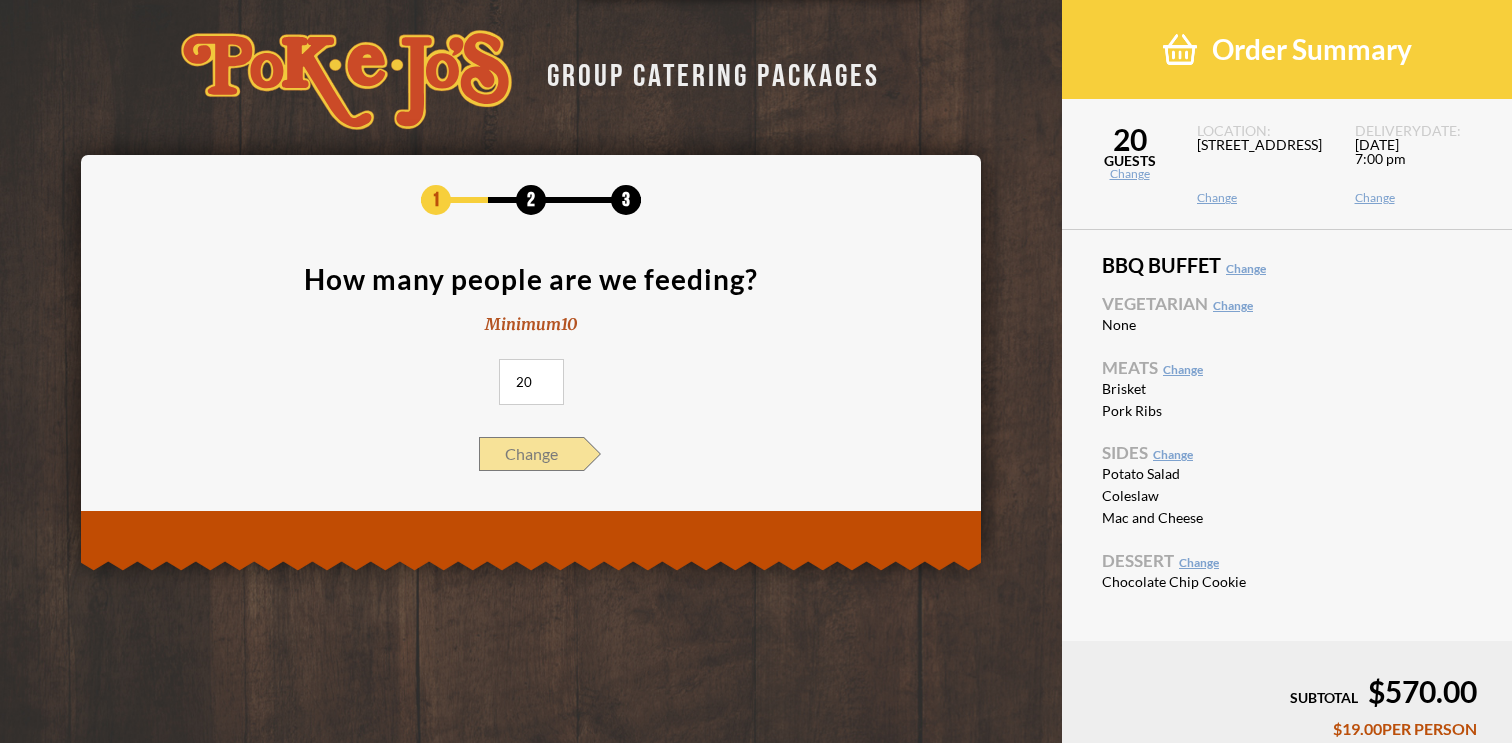 click on "Change" at bounding box center (531, 454) 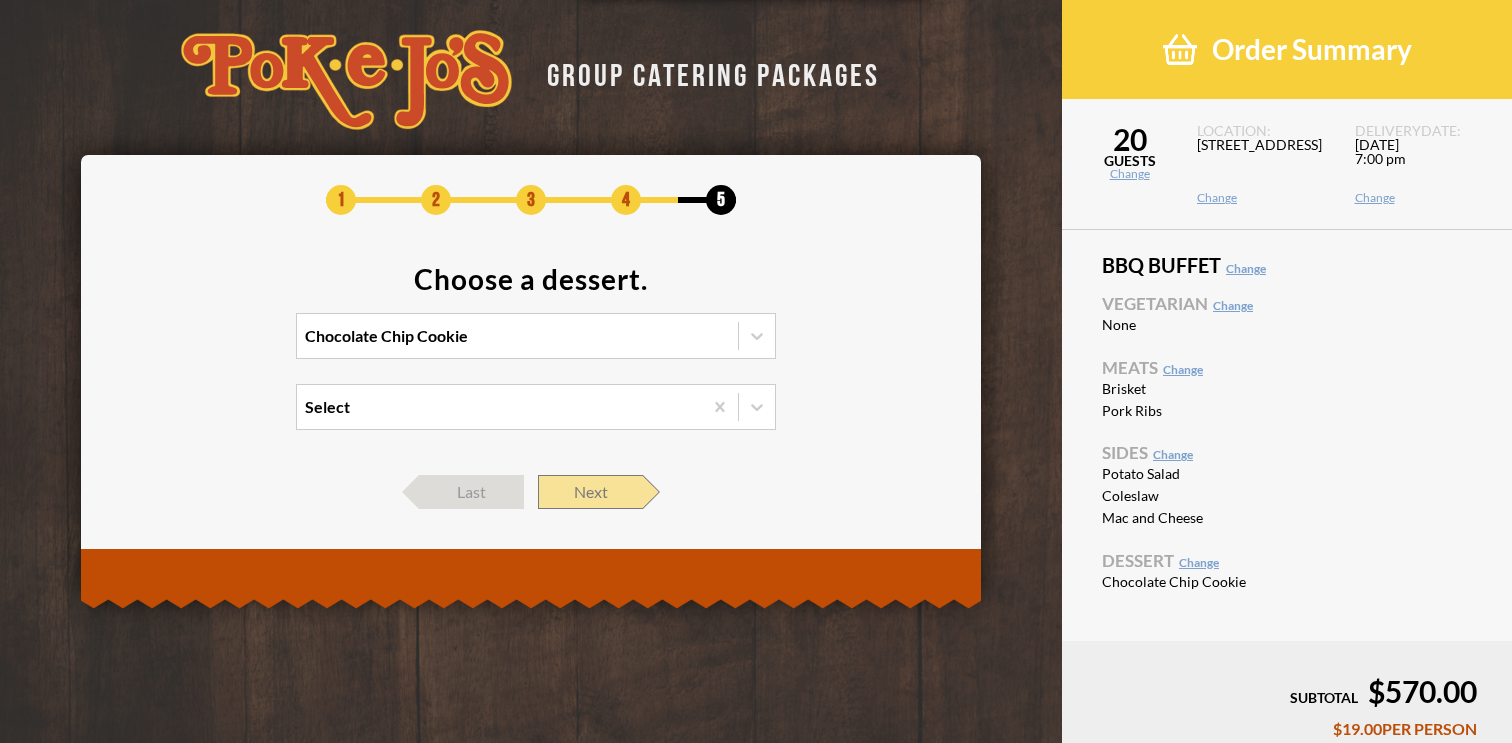 click on "Next" at bounding box center (590, 492) 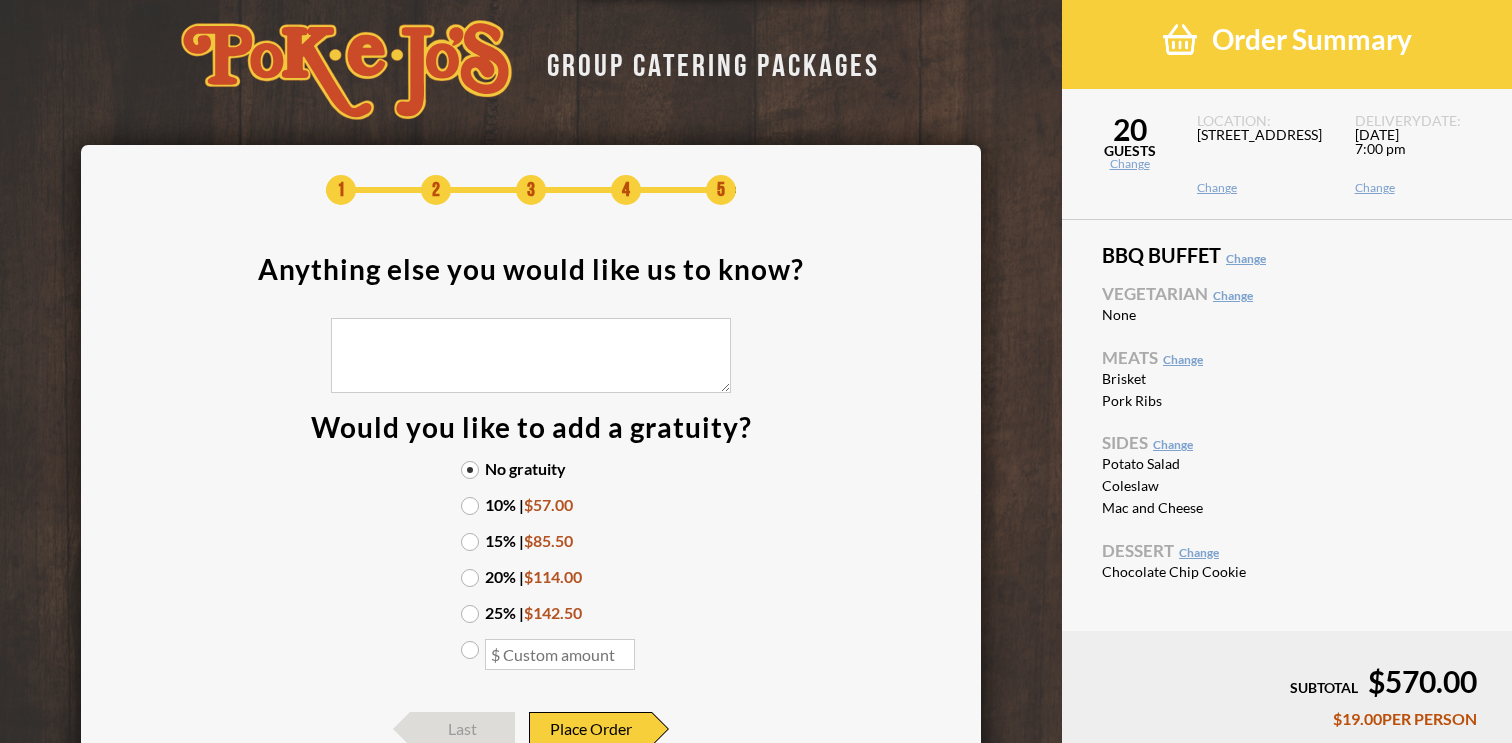 scroll, scrollTop: 0, scrollLeft: 0, axis: both 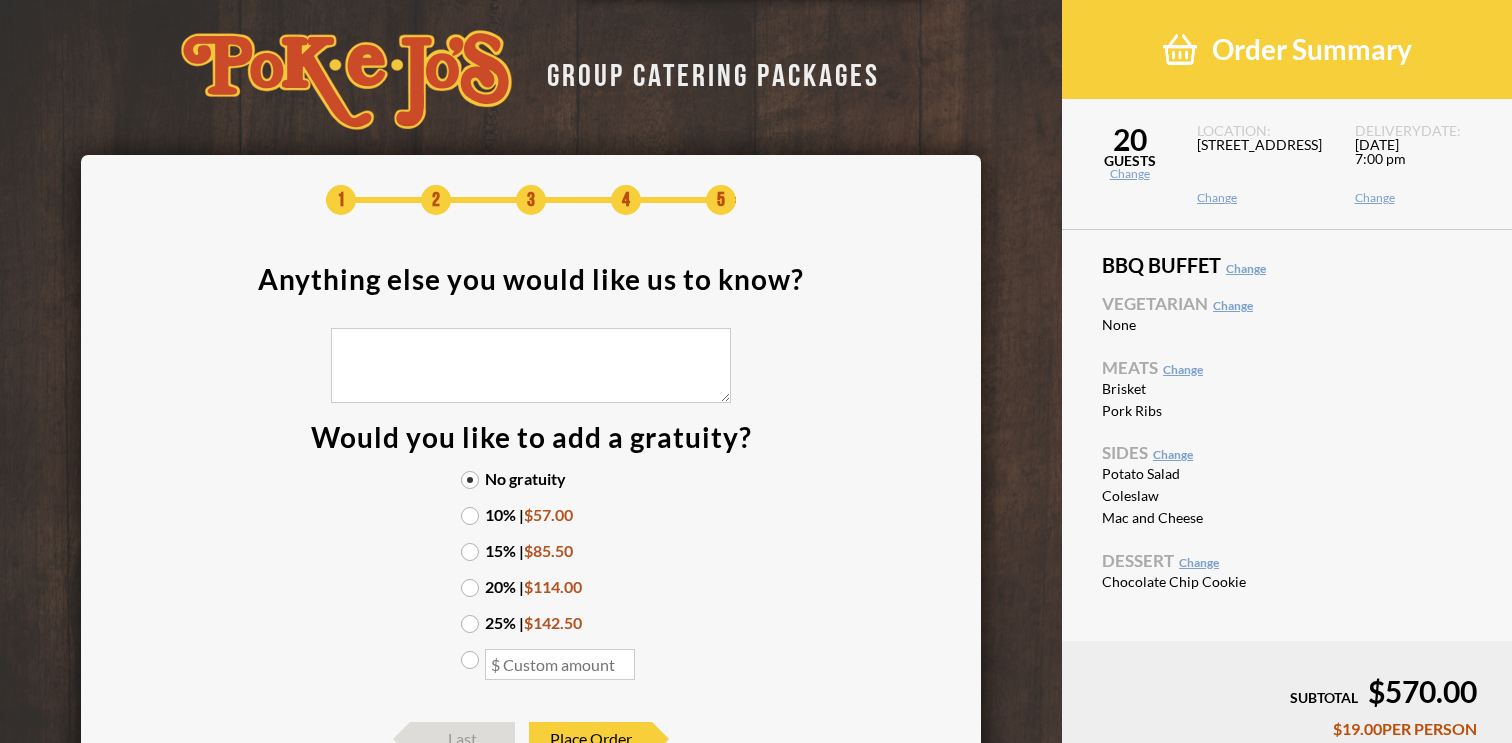 click on "Dessert Change" at bounding box center (1287, 560) 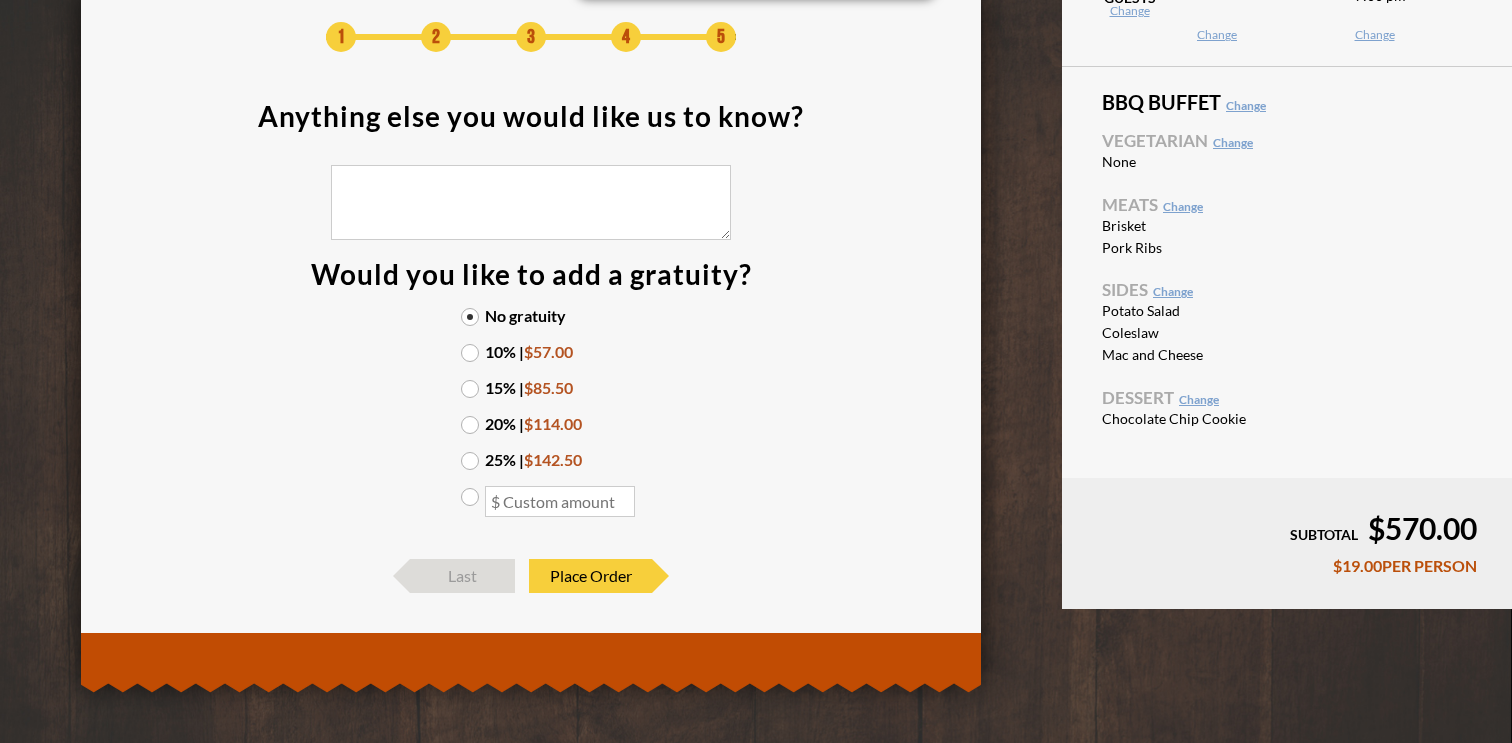 scroll, scrollTop: 0, scrollLeft: 0, axis: both 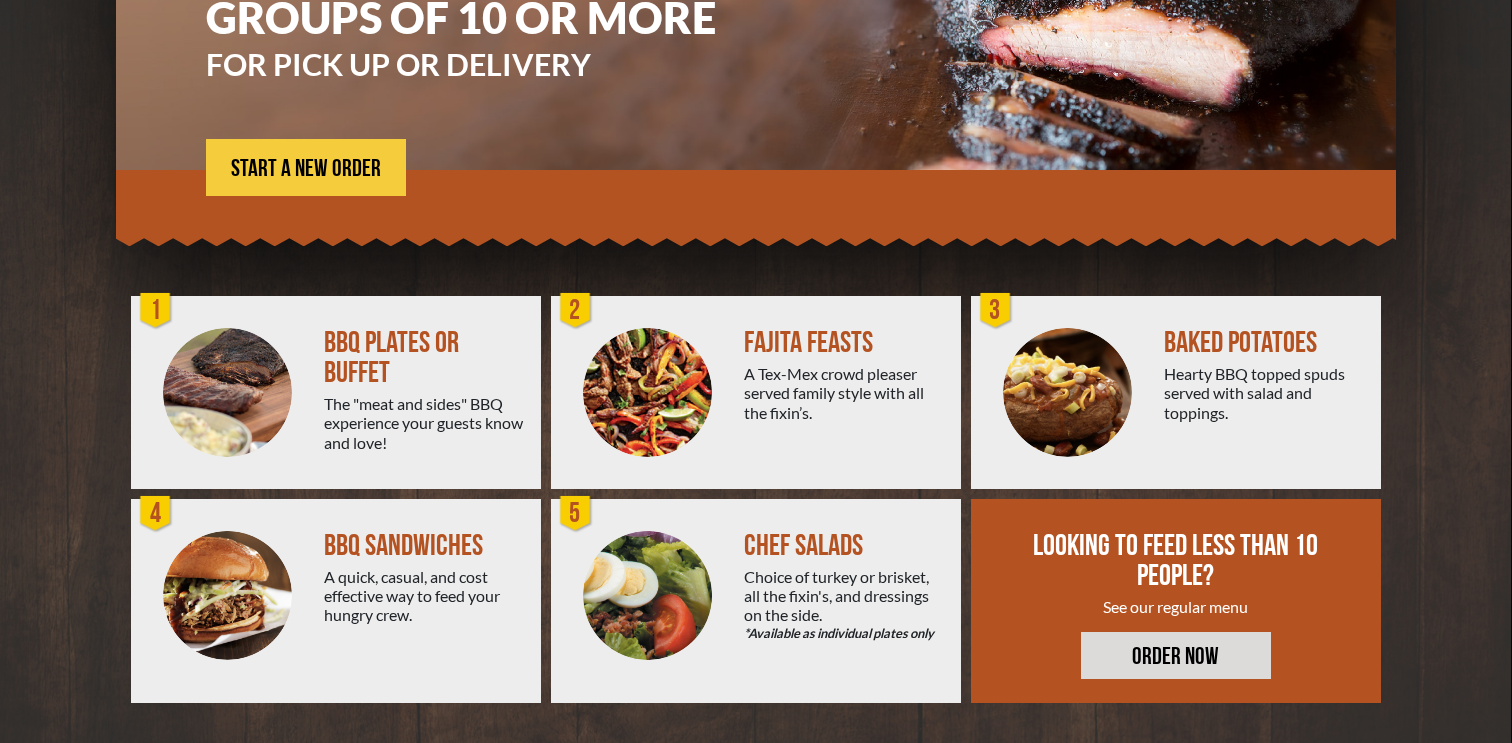 click on "A quick, casual, and cost effective way to feed your hungry crew." at bounding box center [424, 596] 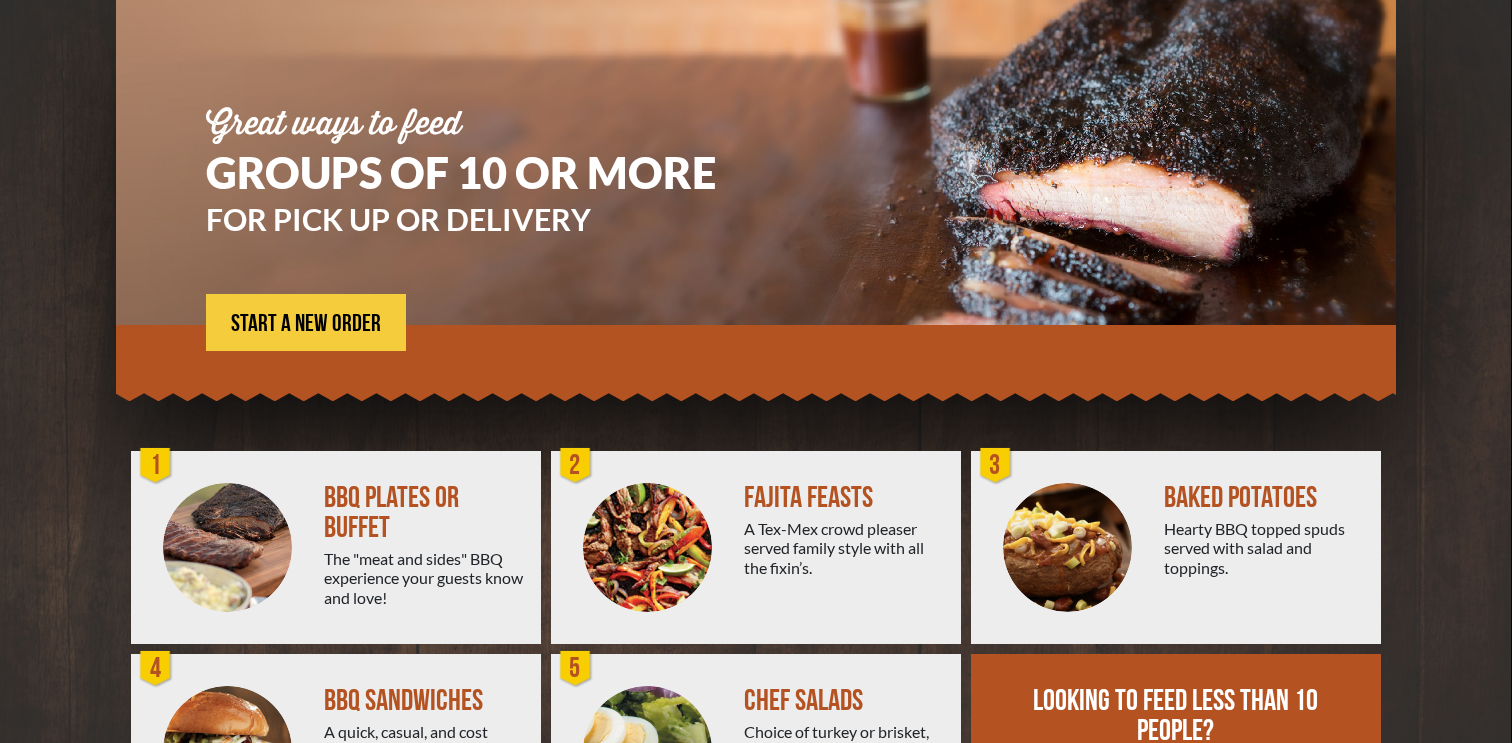 scroll, scrollTop: 127, scrollLeft: 0, axis: vertical 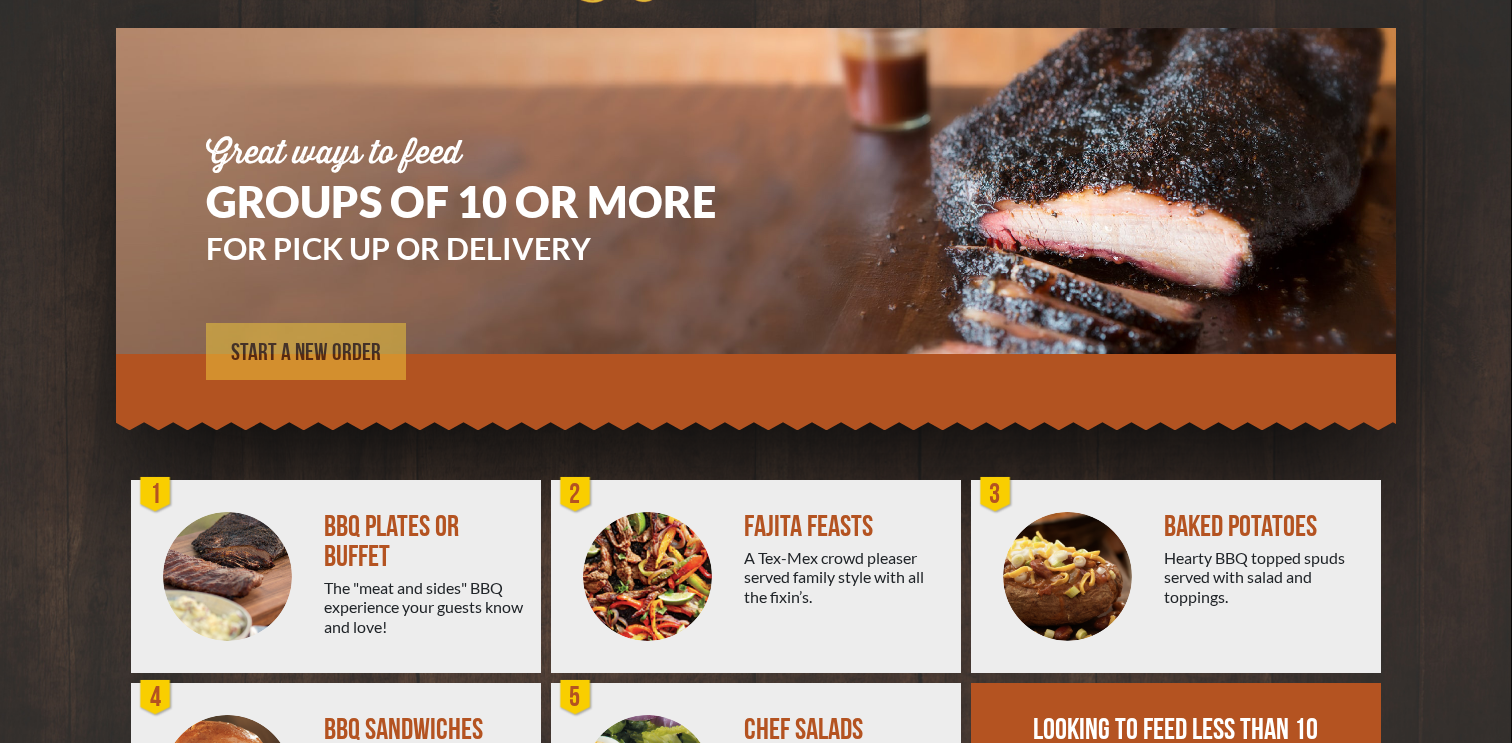 click on "START A NEW ORDER" at bounding box center (306, 353) 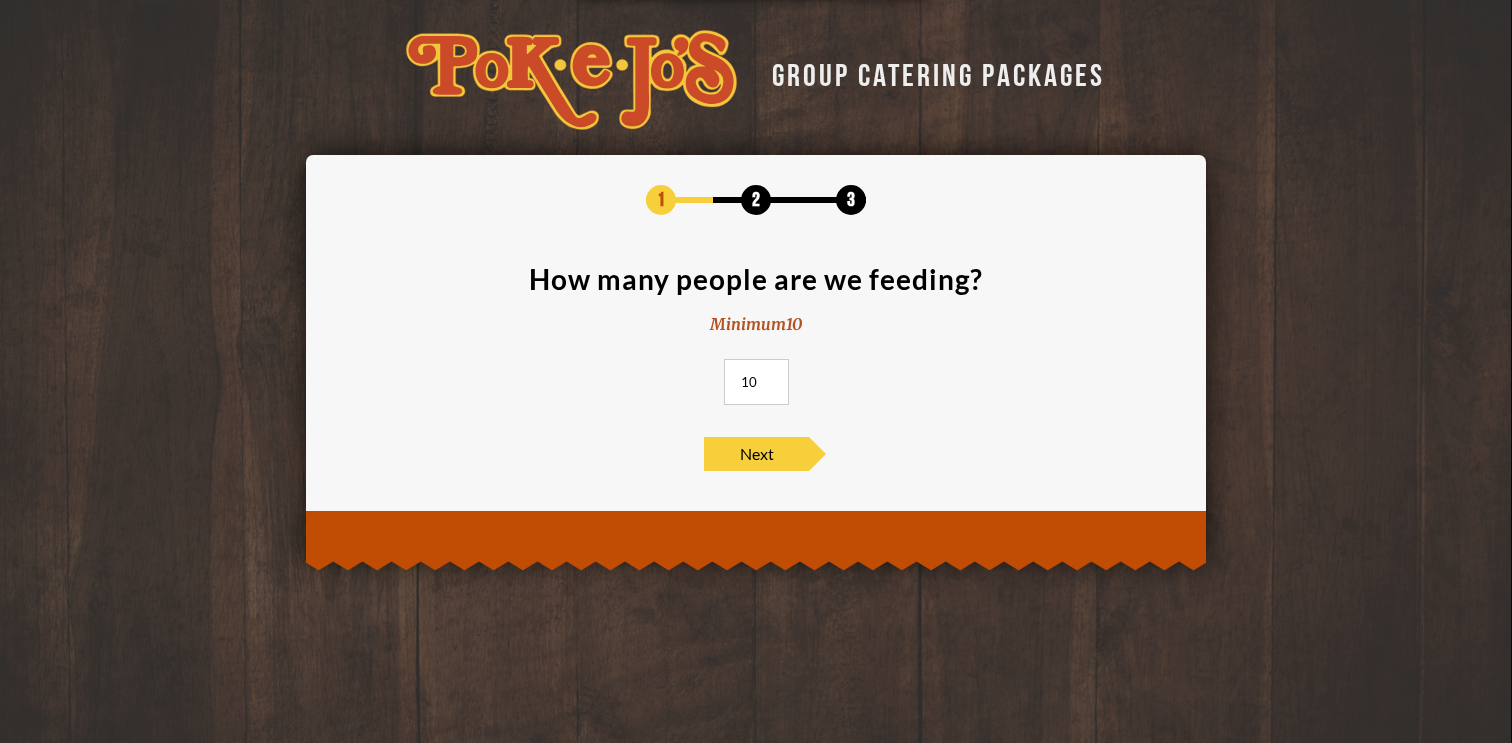 scroll, scrollTop: 0, scrollLeft: 0, axis: both 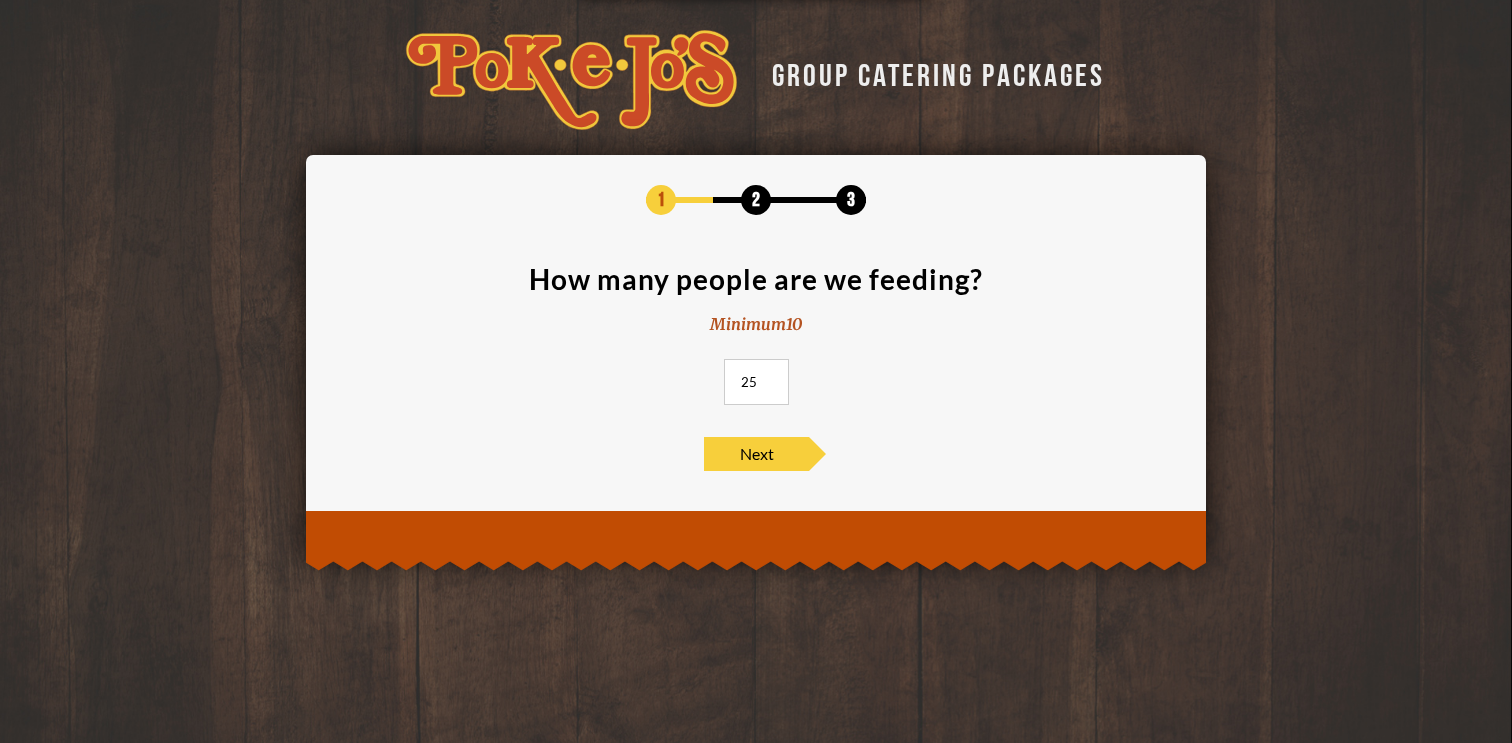 type on "25" 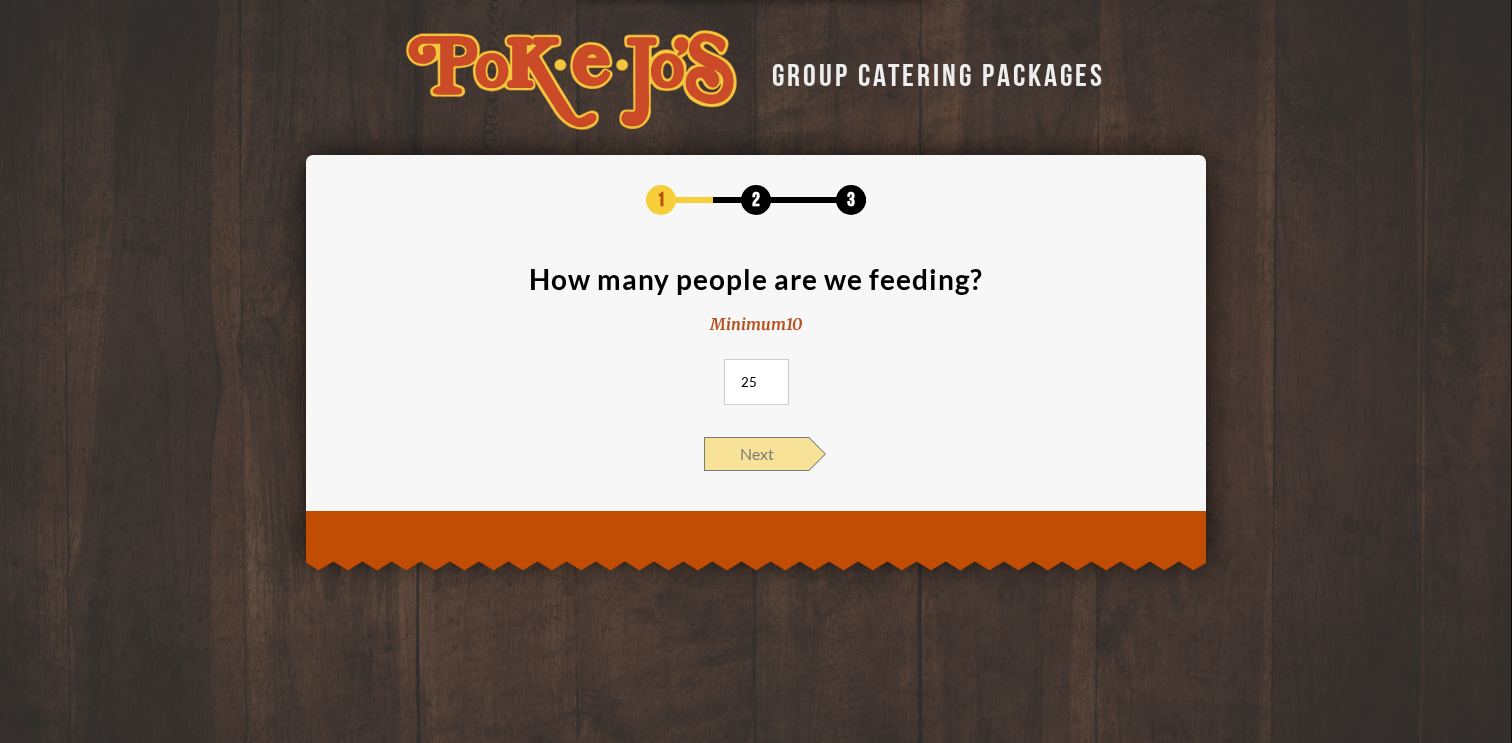 click on "Next" at bounding box center (756, 454) 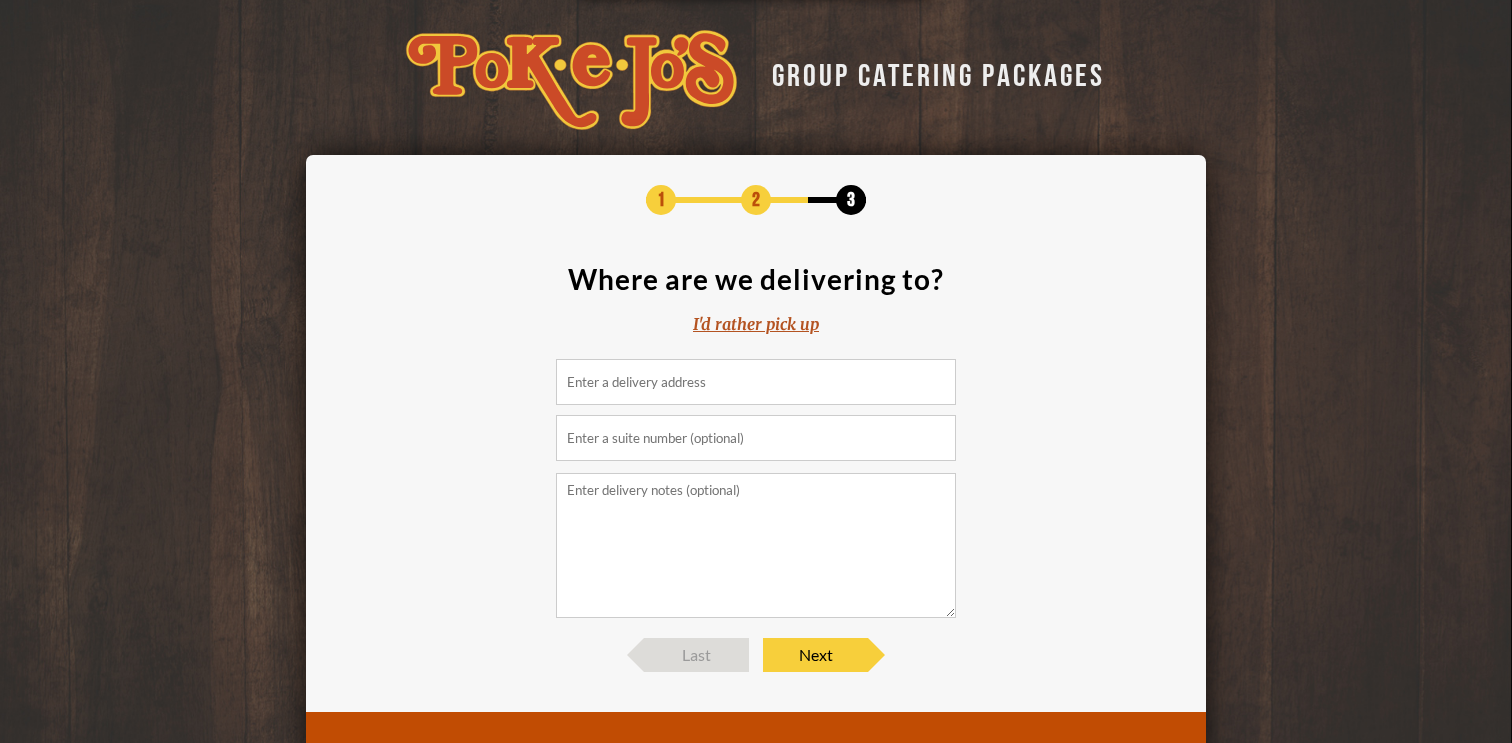 click at bounding box center [756, 382] 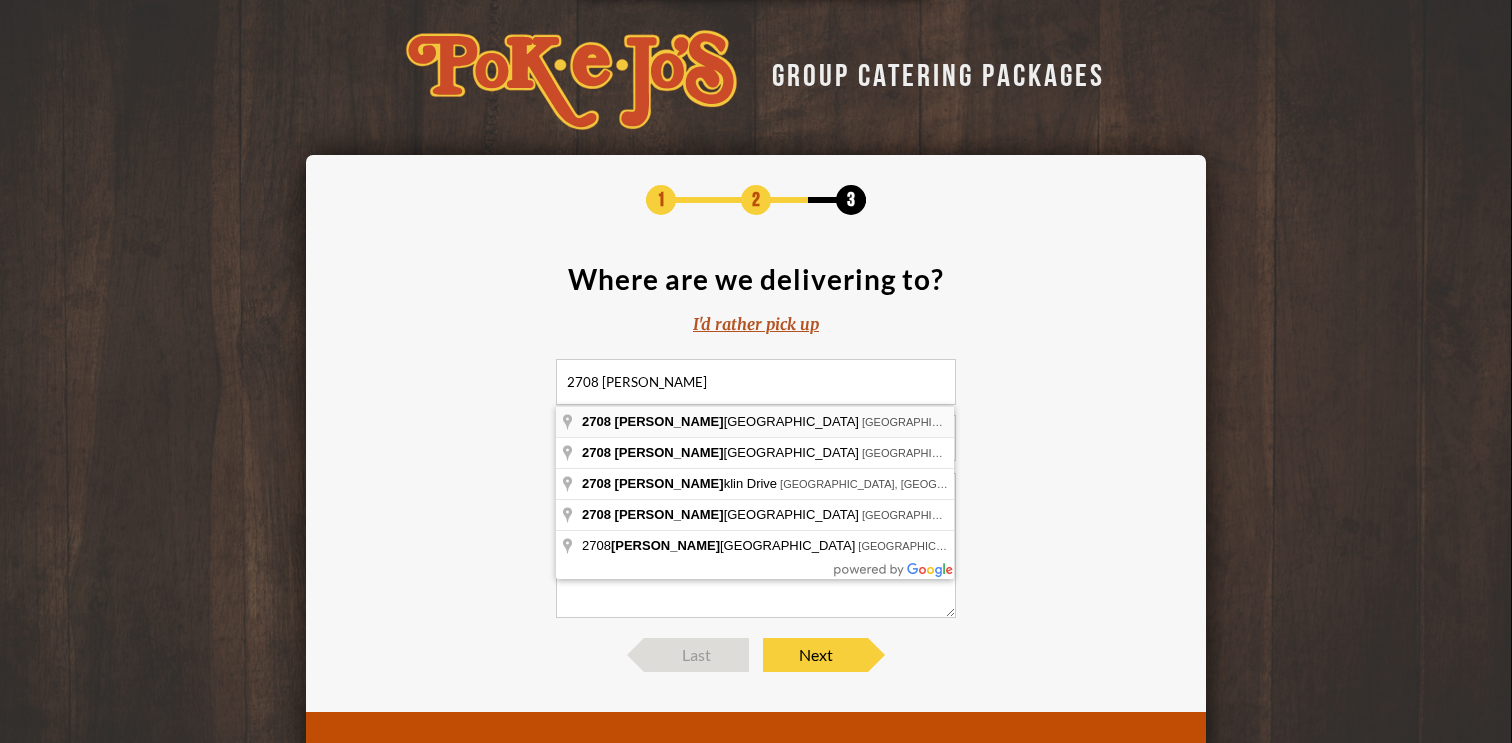 type on "2708 Francisco Street, Austin, TX, USA" 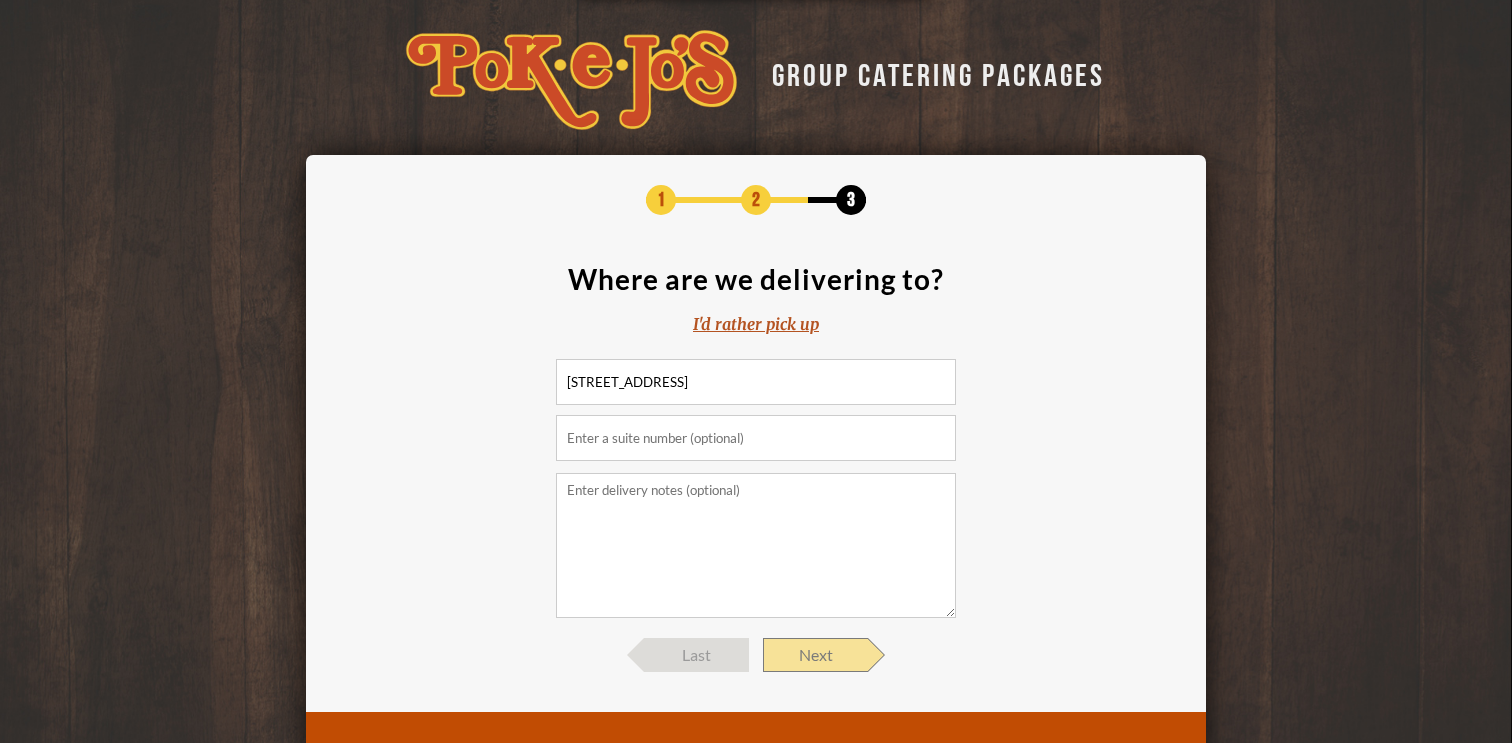 click on "Next" at bounding box center (815, 655) 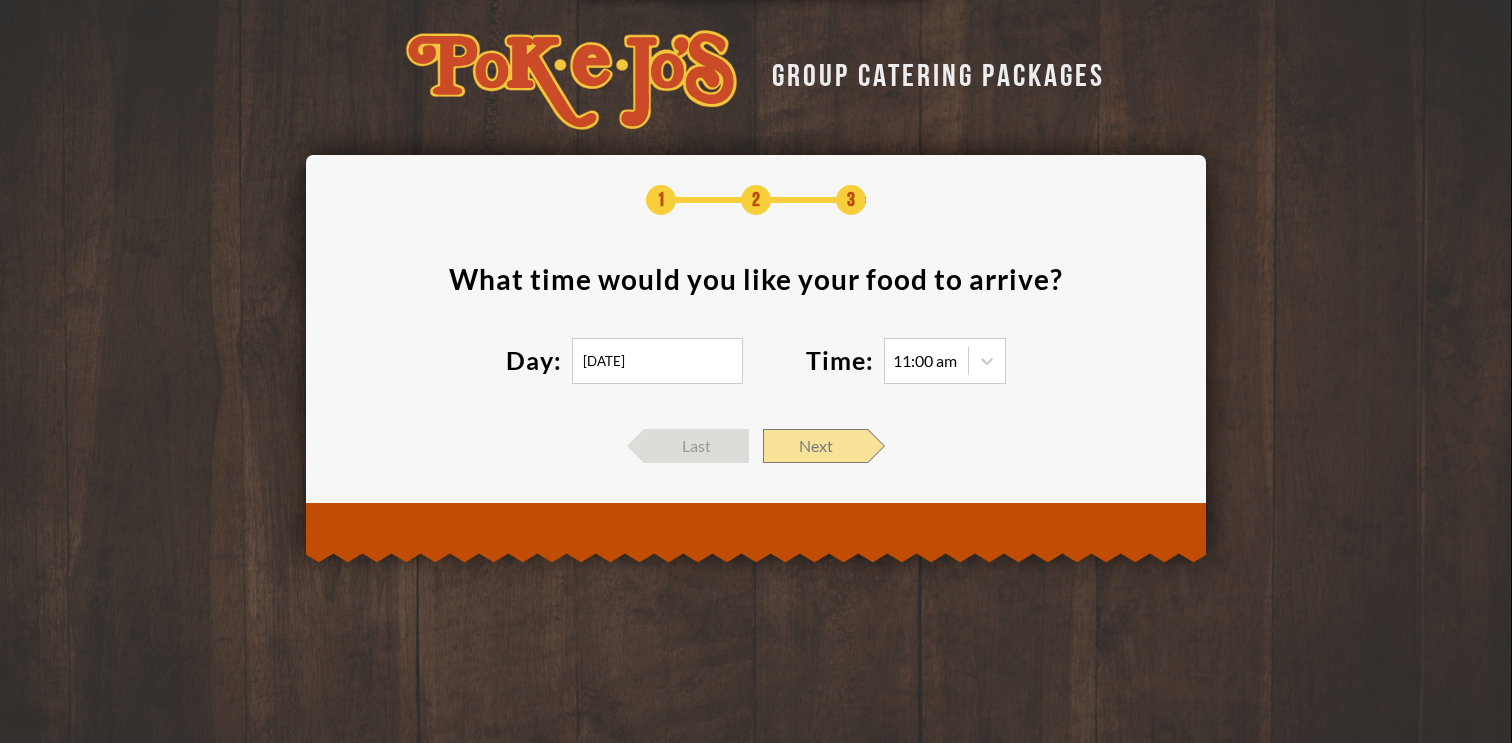 click on "Next" at bounding box center [815, 446] 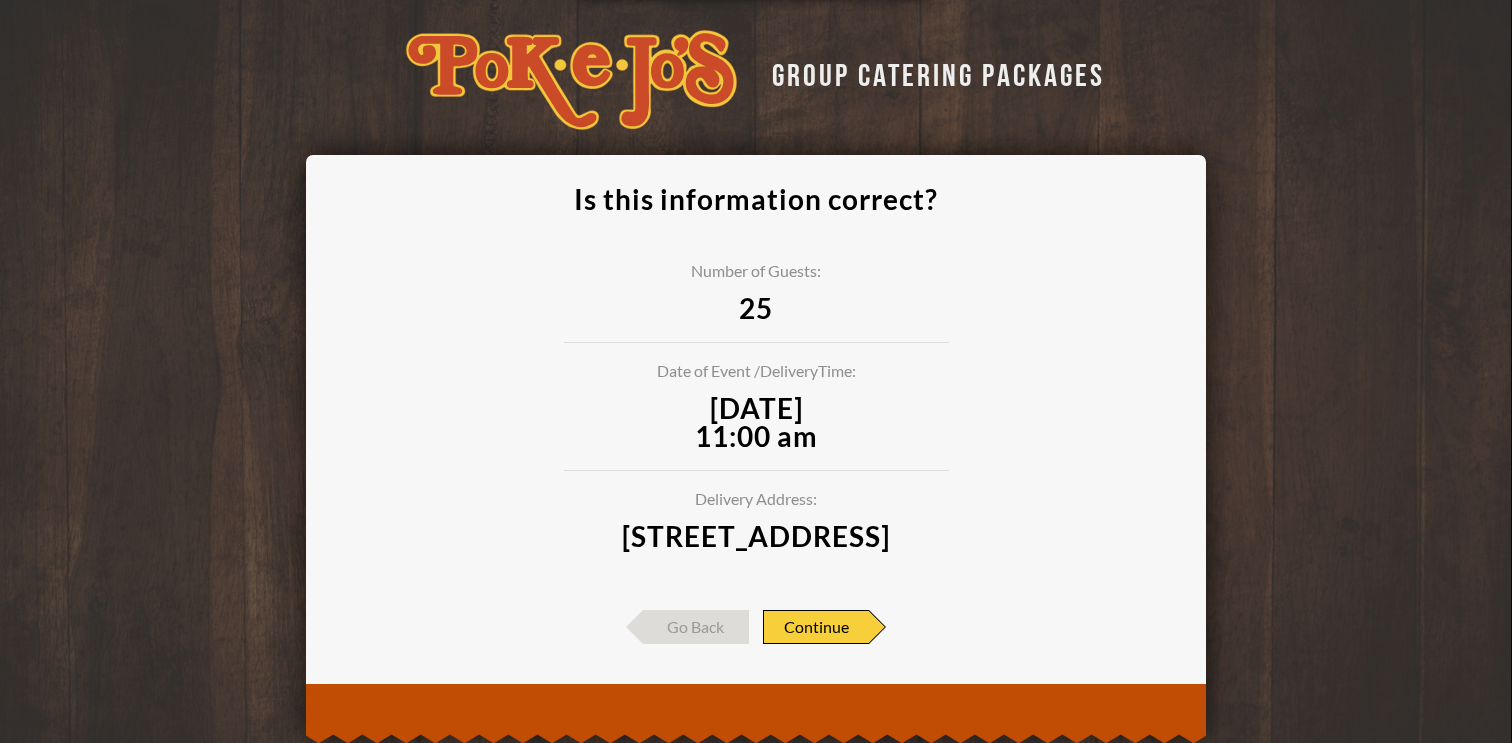 scroll, scrollTop: 73, scrollLeft: 0, axis: vertical 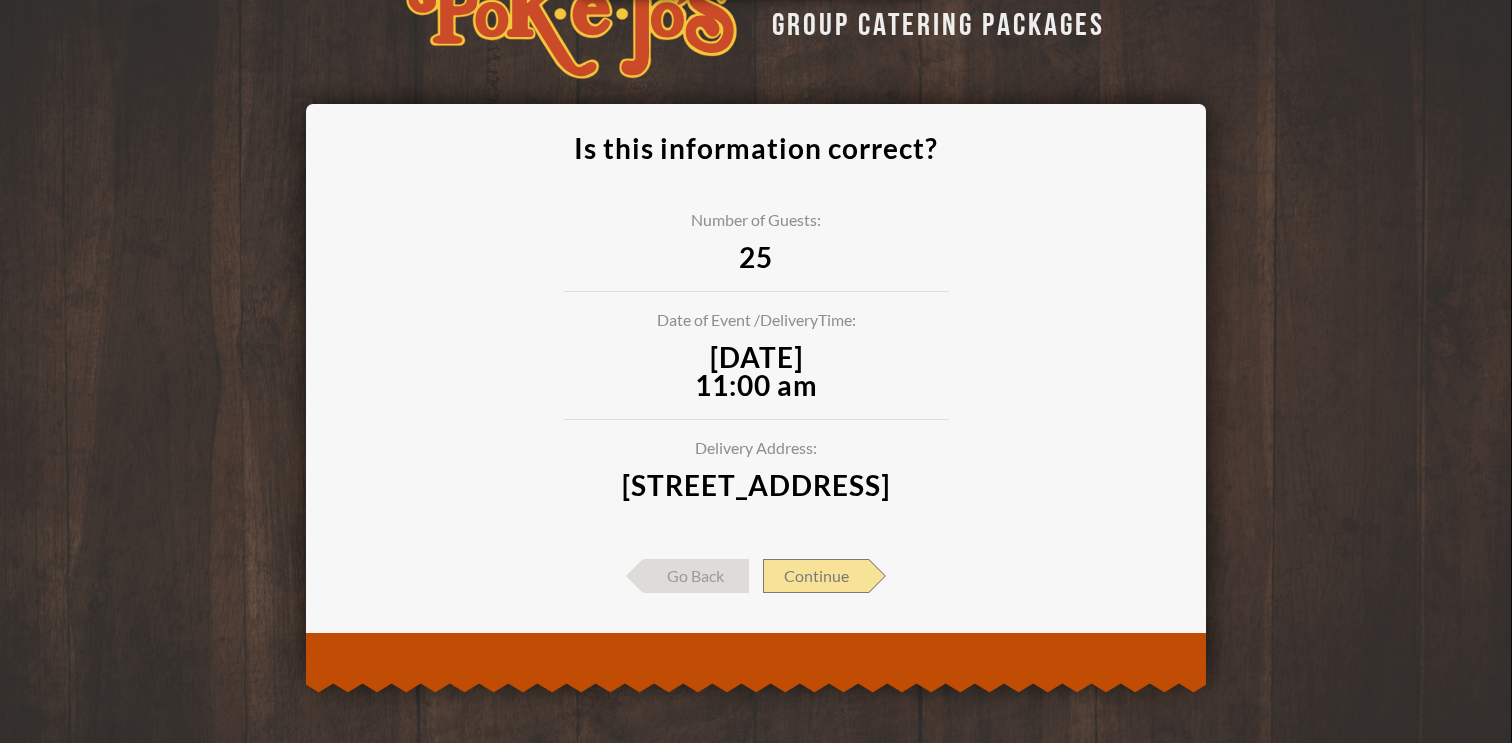 click on "Continue" at bounding box center [816, 576] 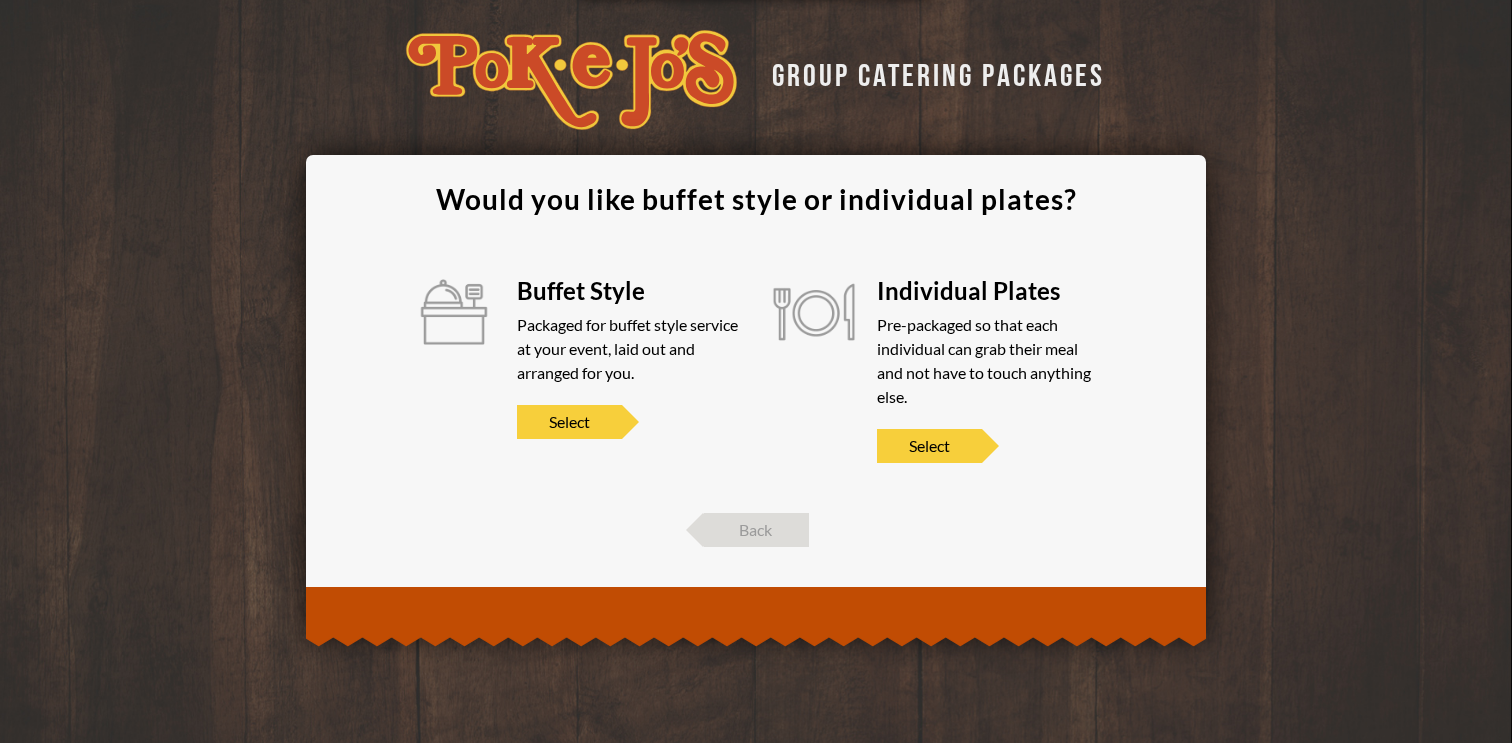 scroll, scrollTop: 0, scrollLeft: 0, axis: both 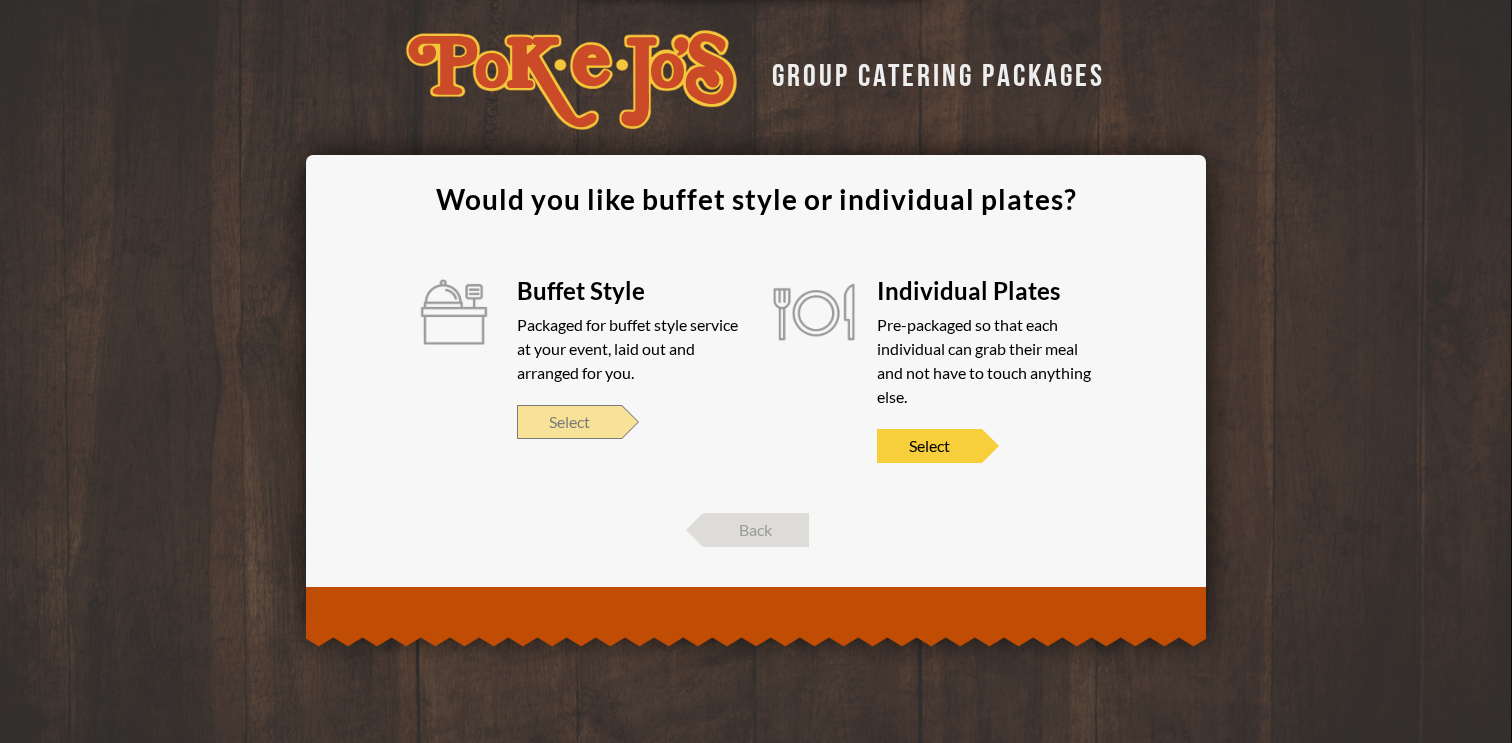 click on "Select" at bounding box center (569, 422) 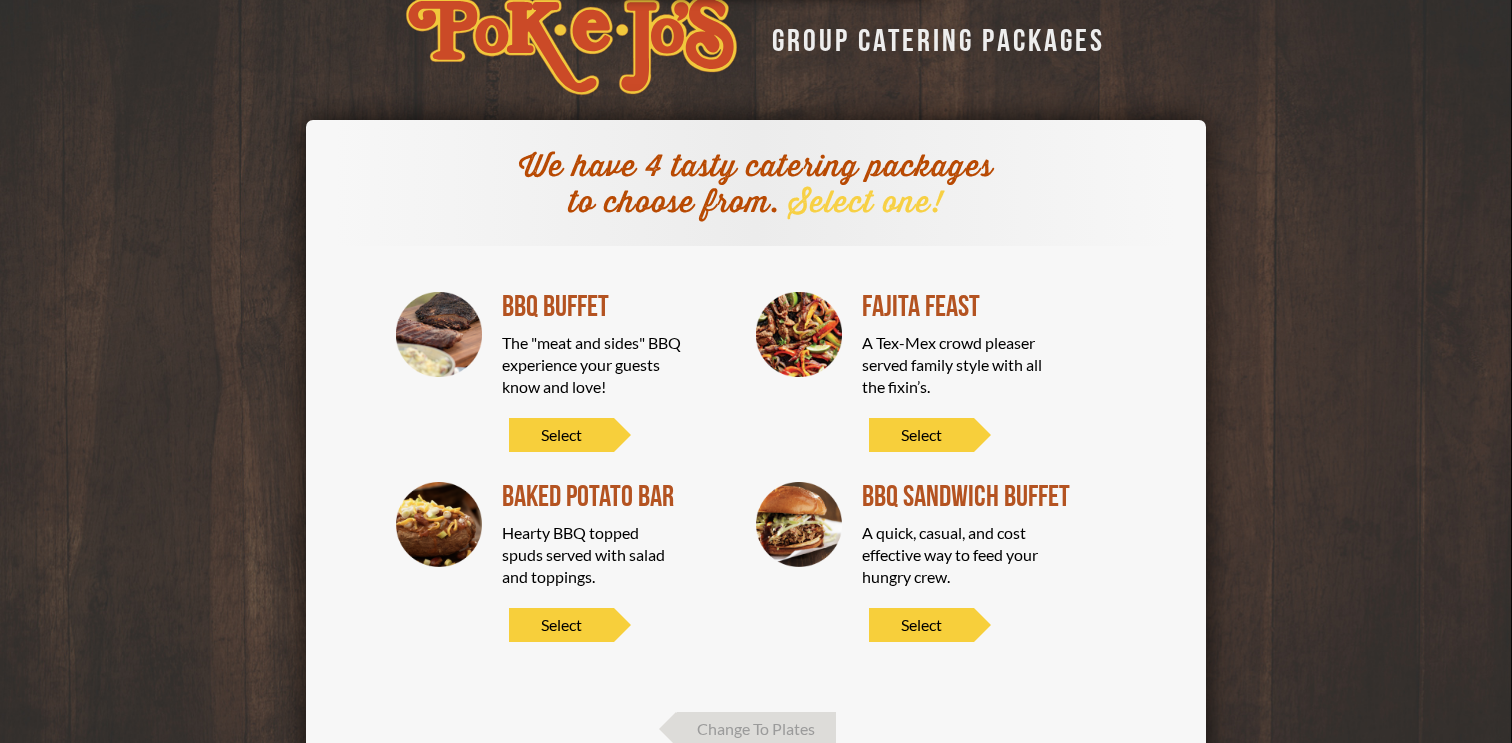 scroll, scrollTop: 76, scrollLeft: 0, axis: vertical 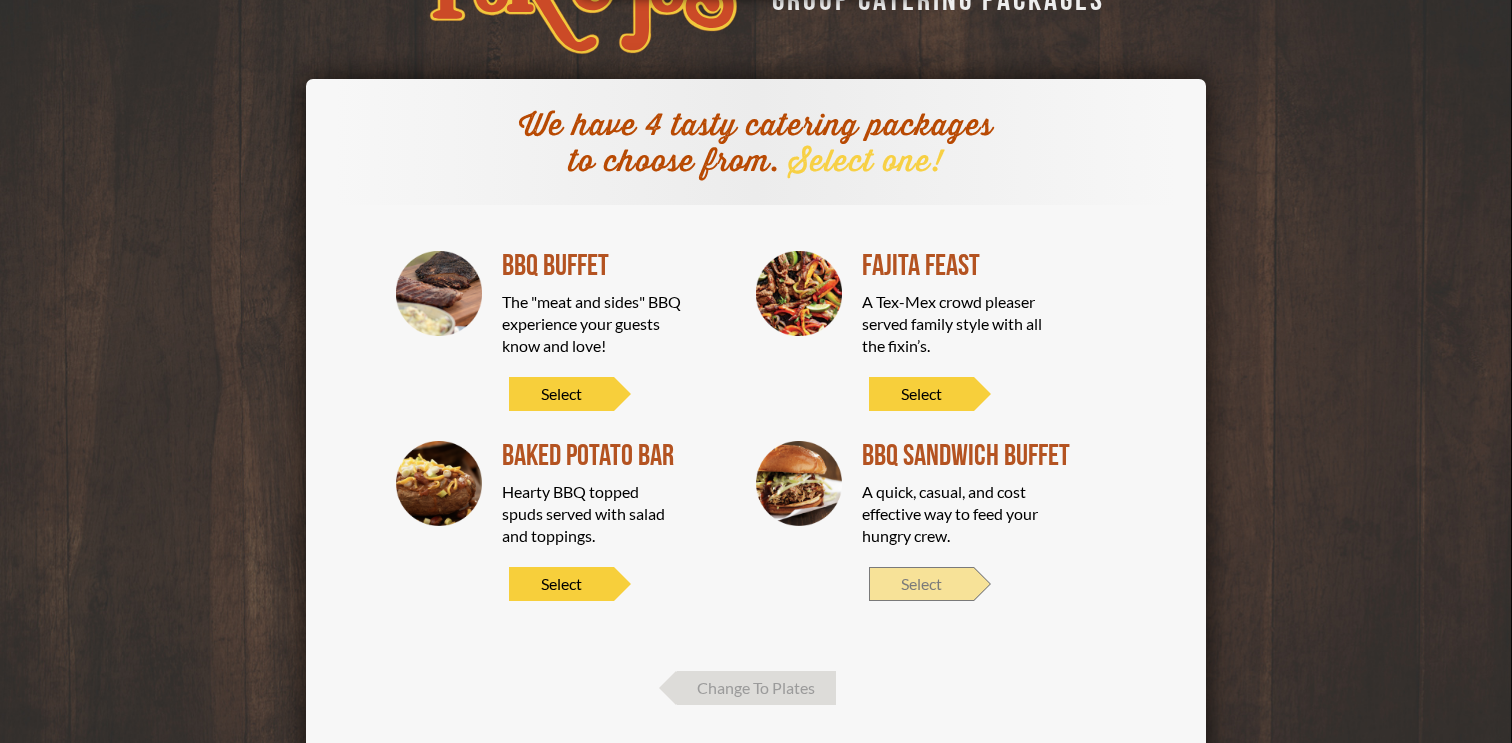 click on "Select" at bounding box center [921, 584] 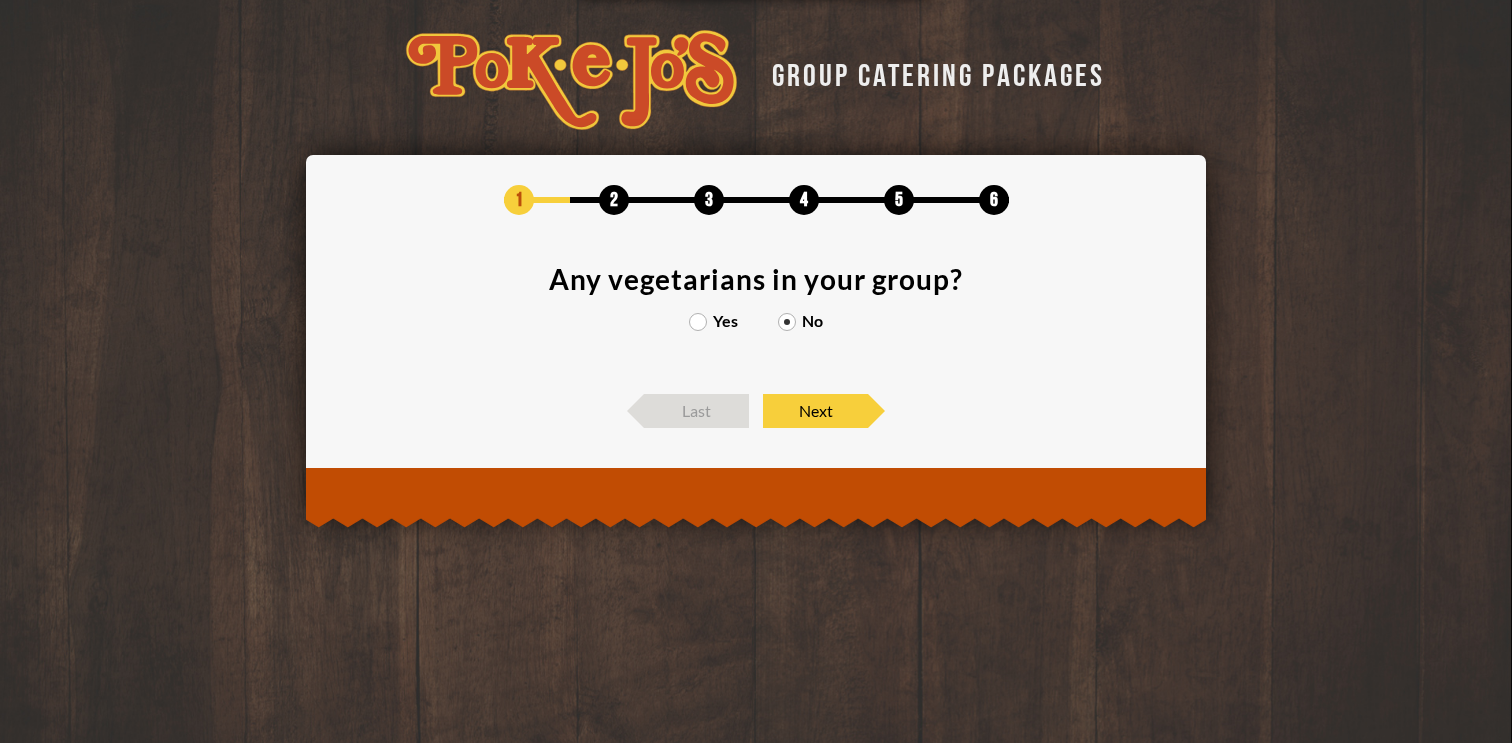 scroll, scrollTop: 0, scrollLeft: 0, axis: both 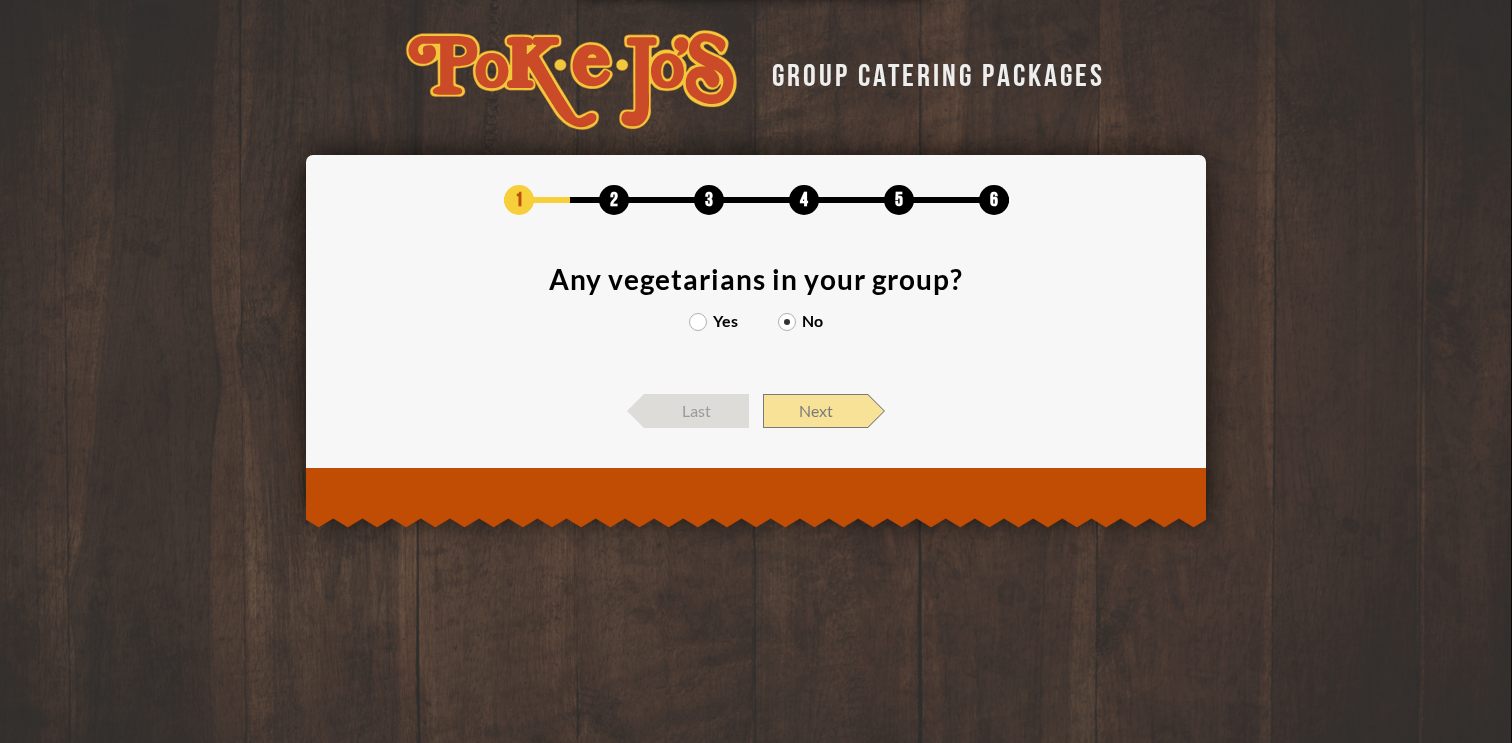 click on "Next" at bounding box center (815, 411) 